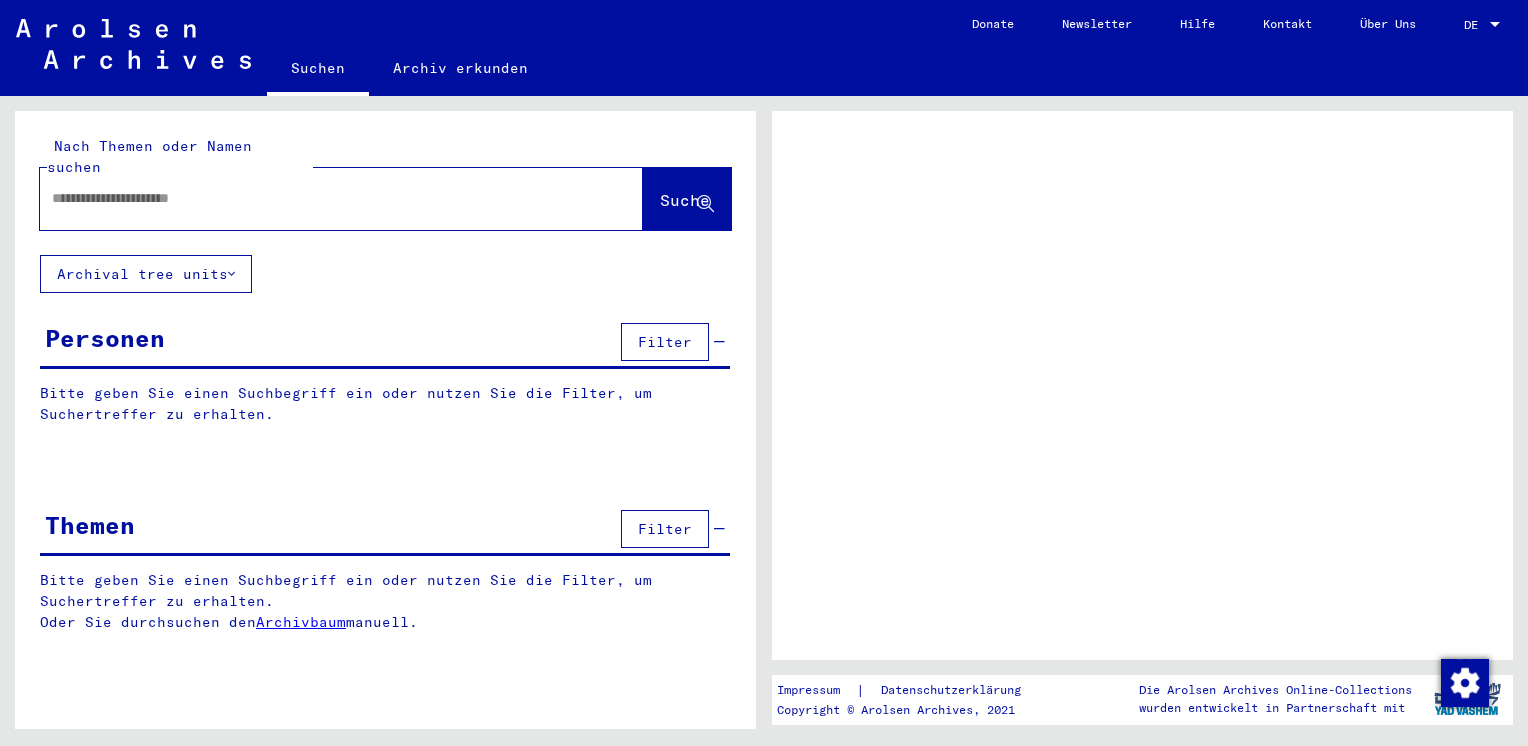 scroll, scrollTop: 0, scrollLeft: 0, axis: both 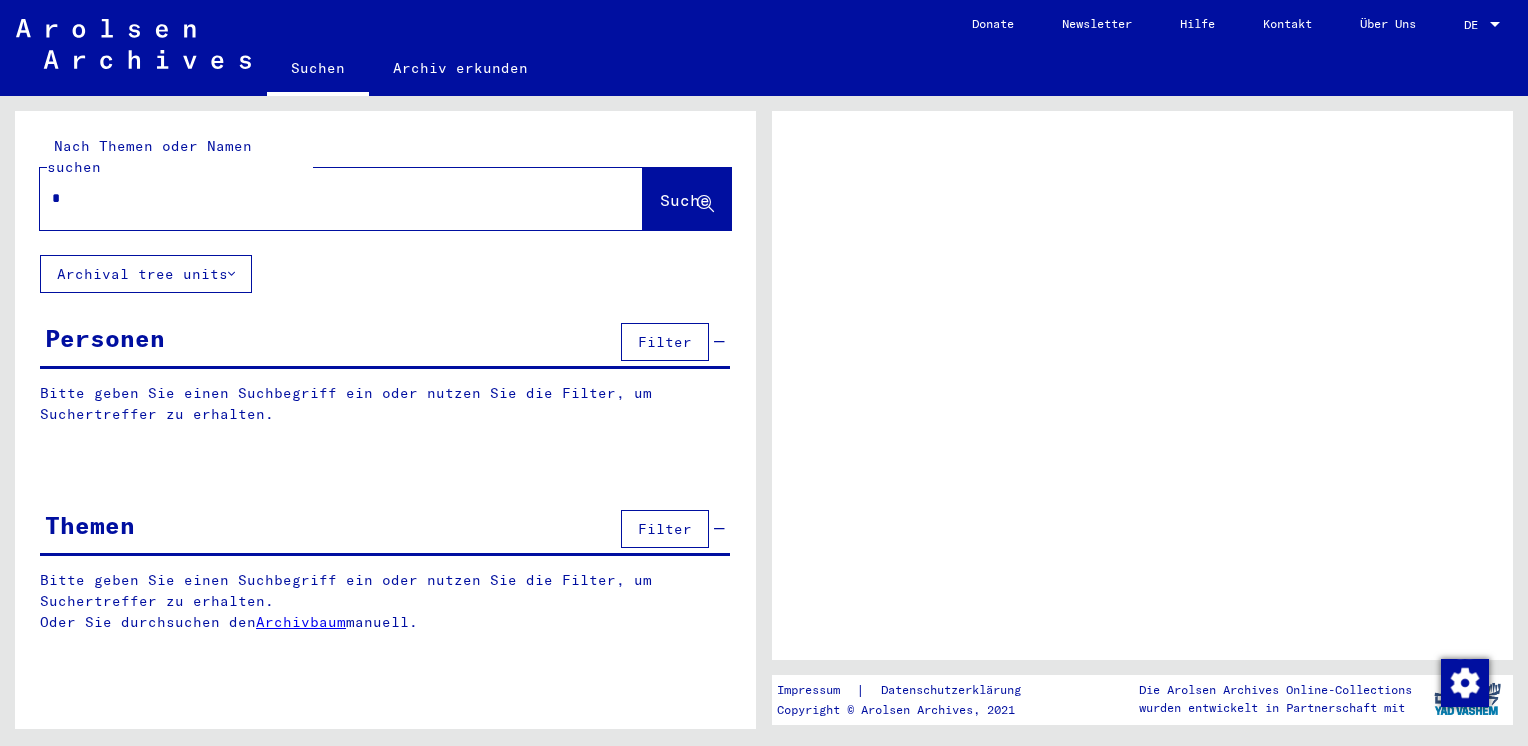type on "**" 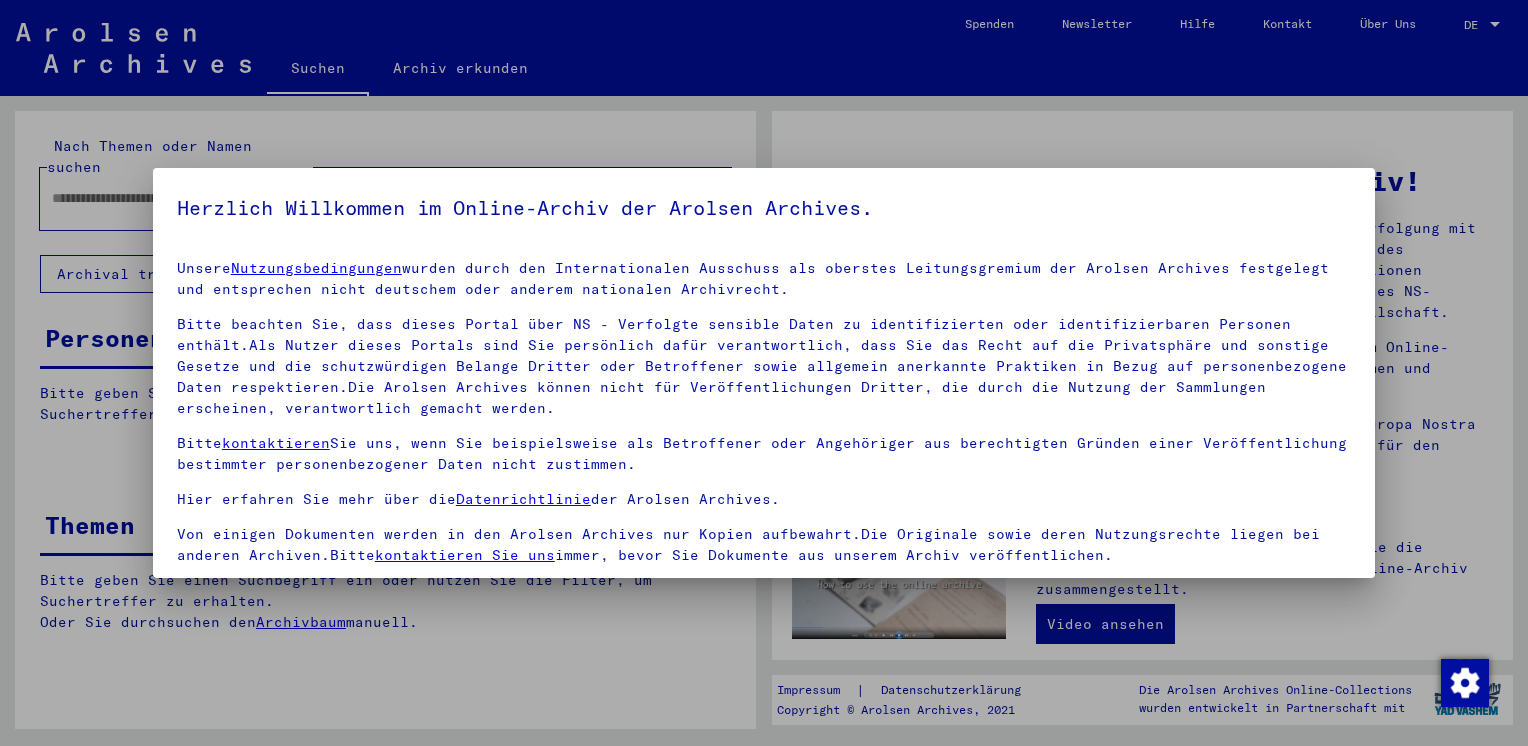scroll, scrollTop: 168, scrollLeft: 0, axis: vertical 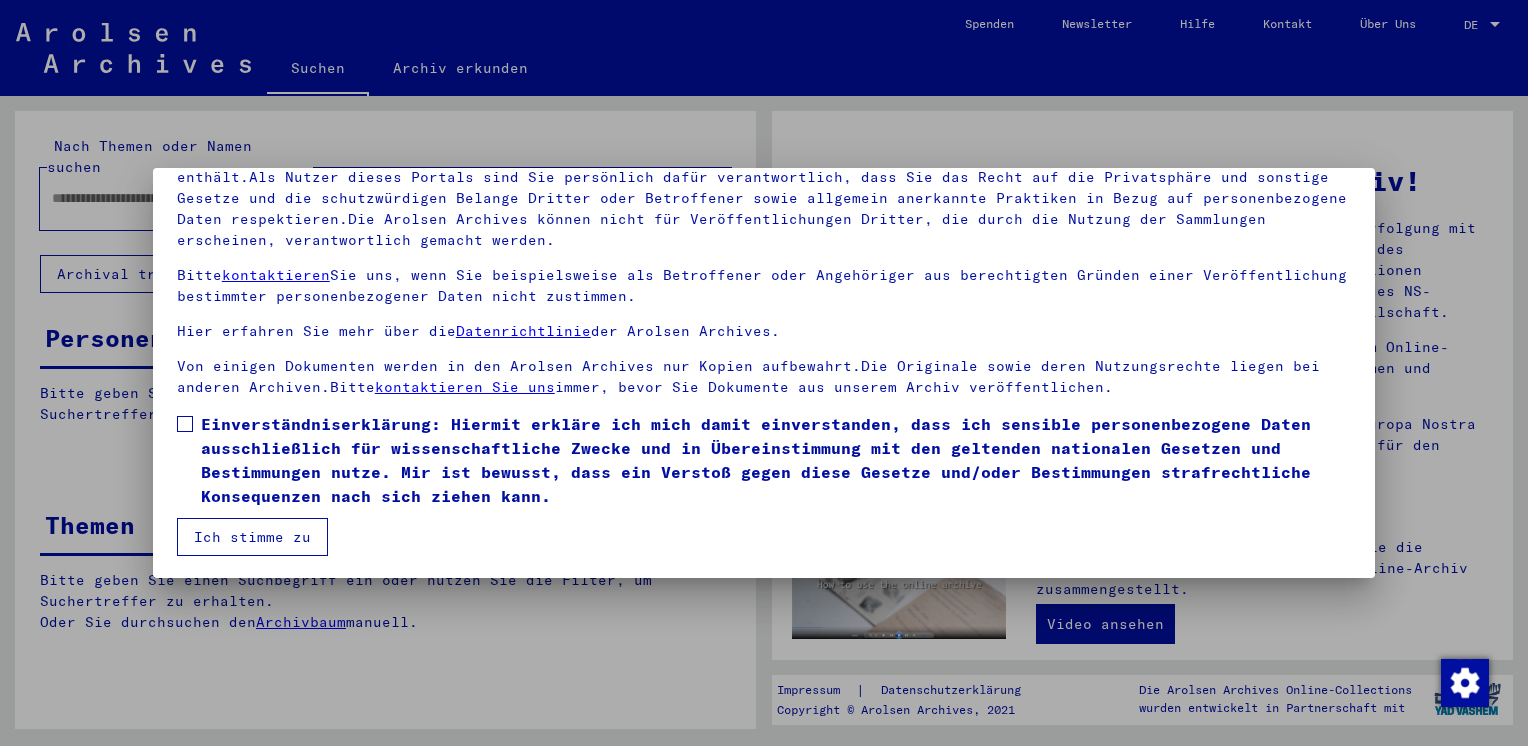 click at bounding box center (185, 424) 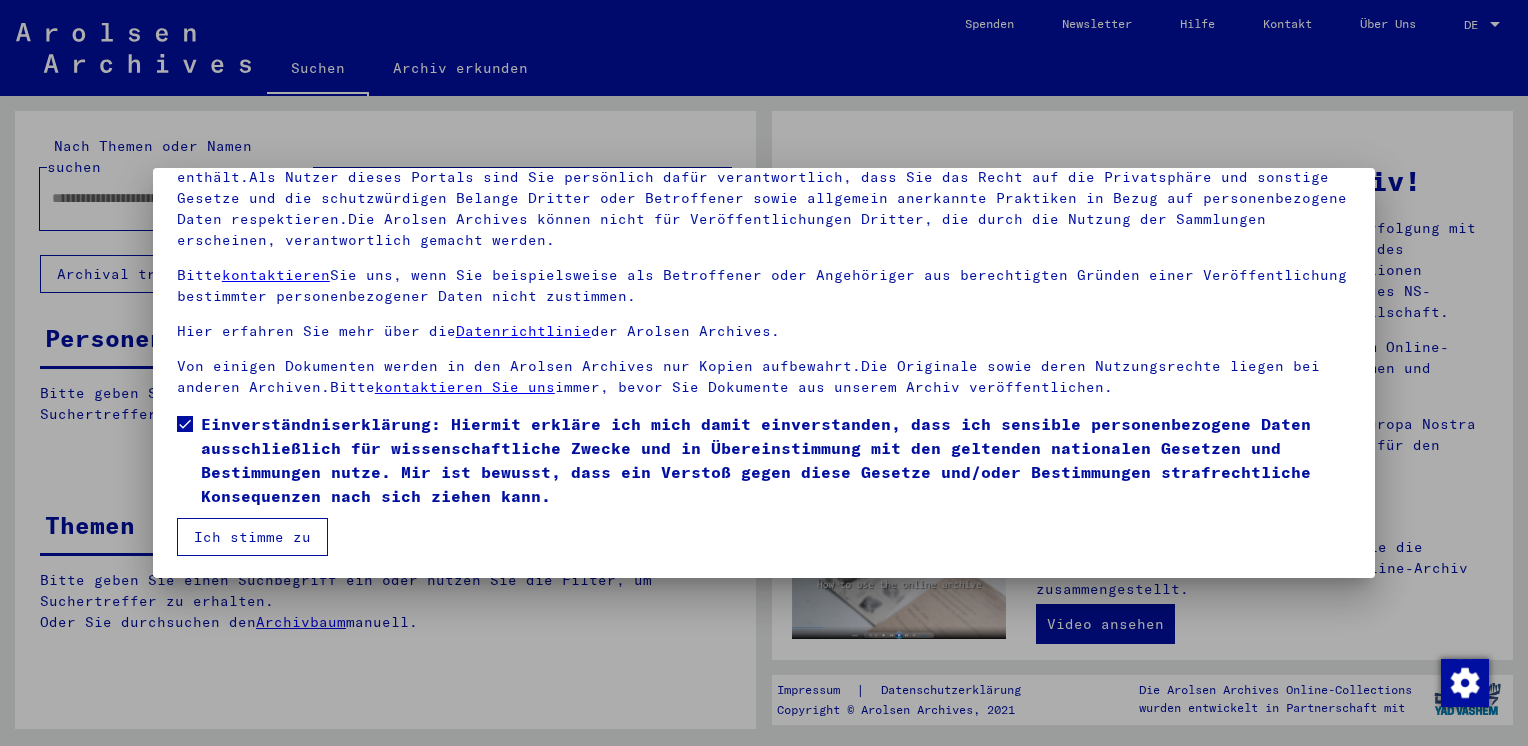 click on "Ich stimme zu" at bounding box center (252, 537) 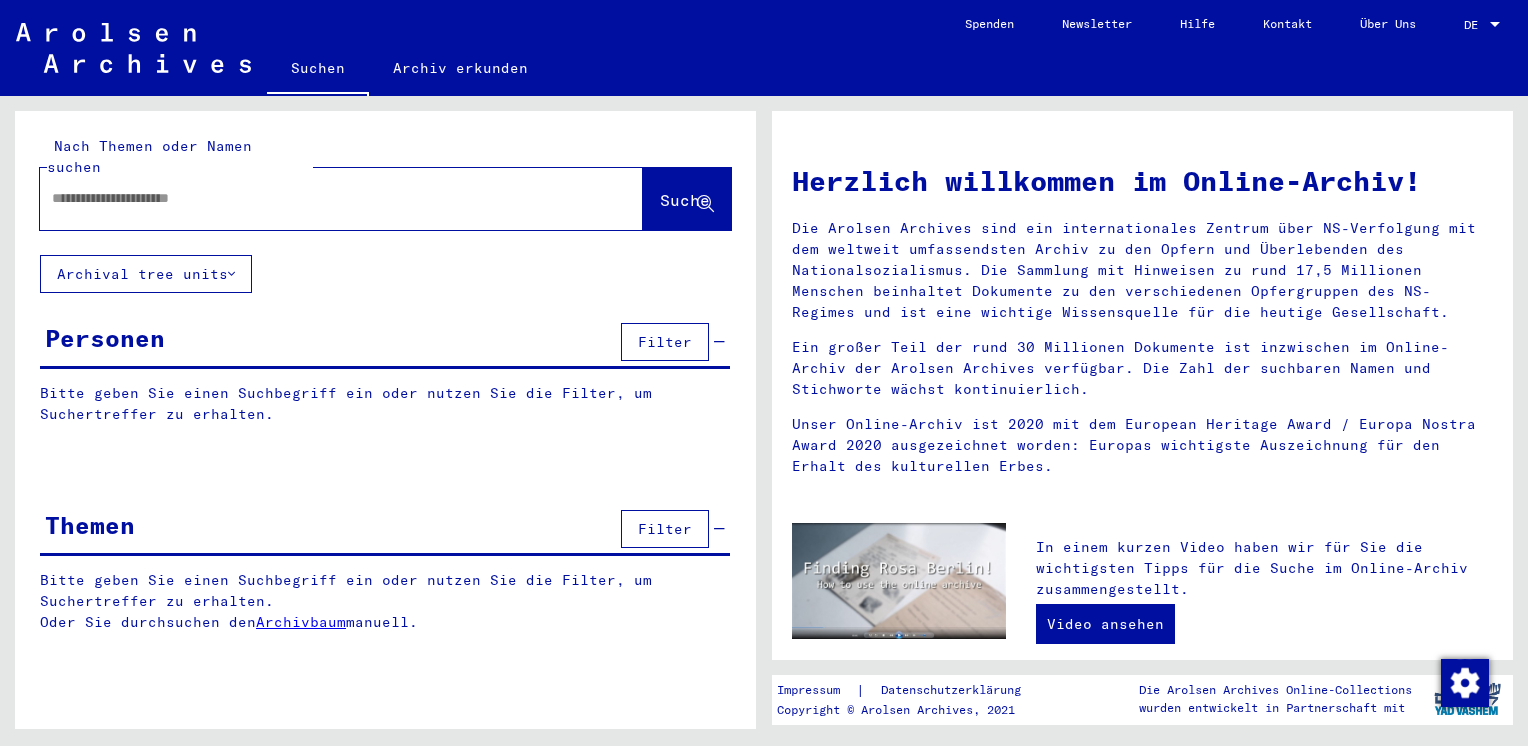 click at bounding box center (317, 198) 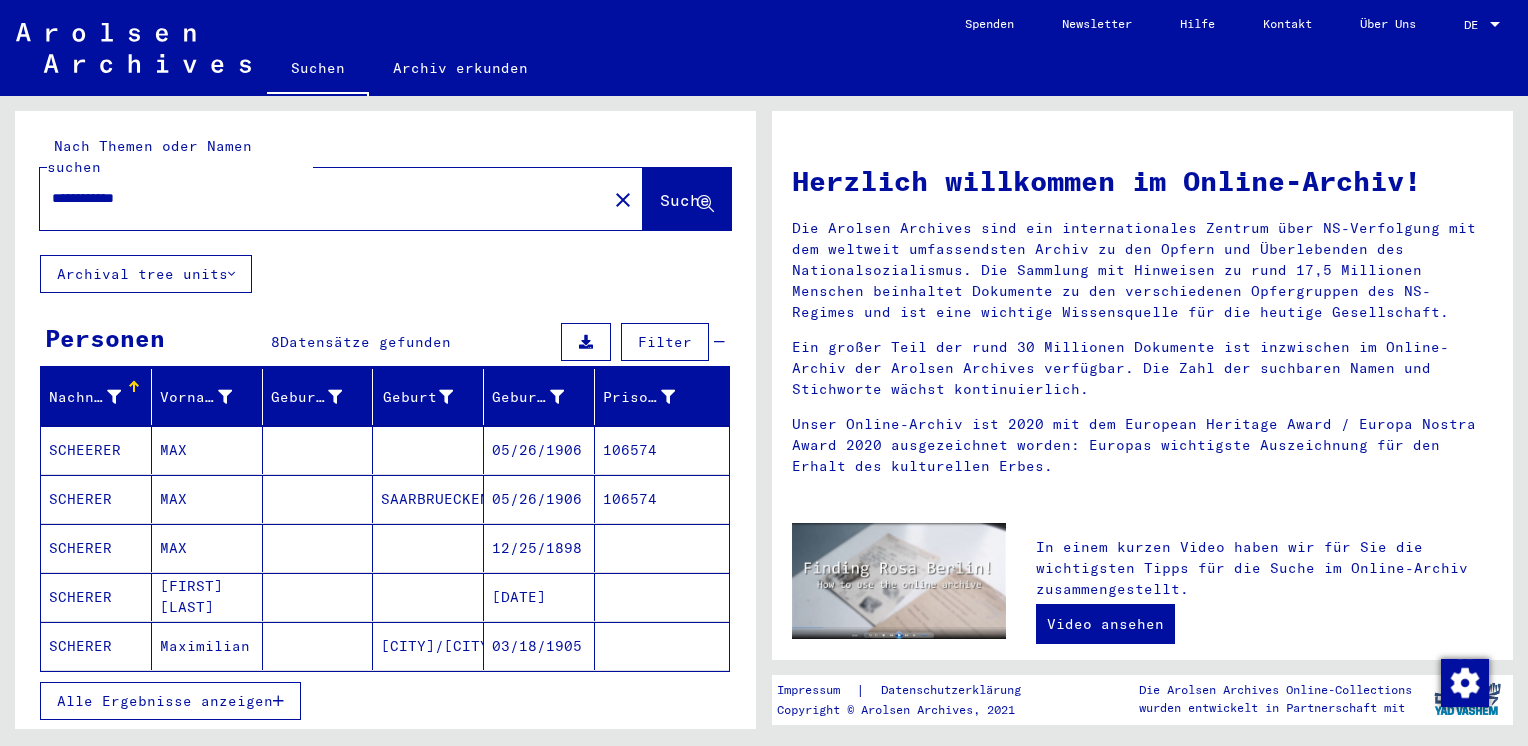 click on "Alle Ergebnisse anzeigen" at bounding box center (165, 701) 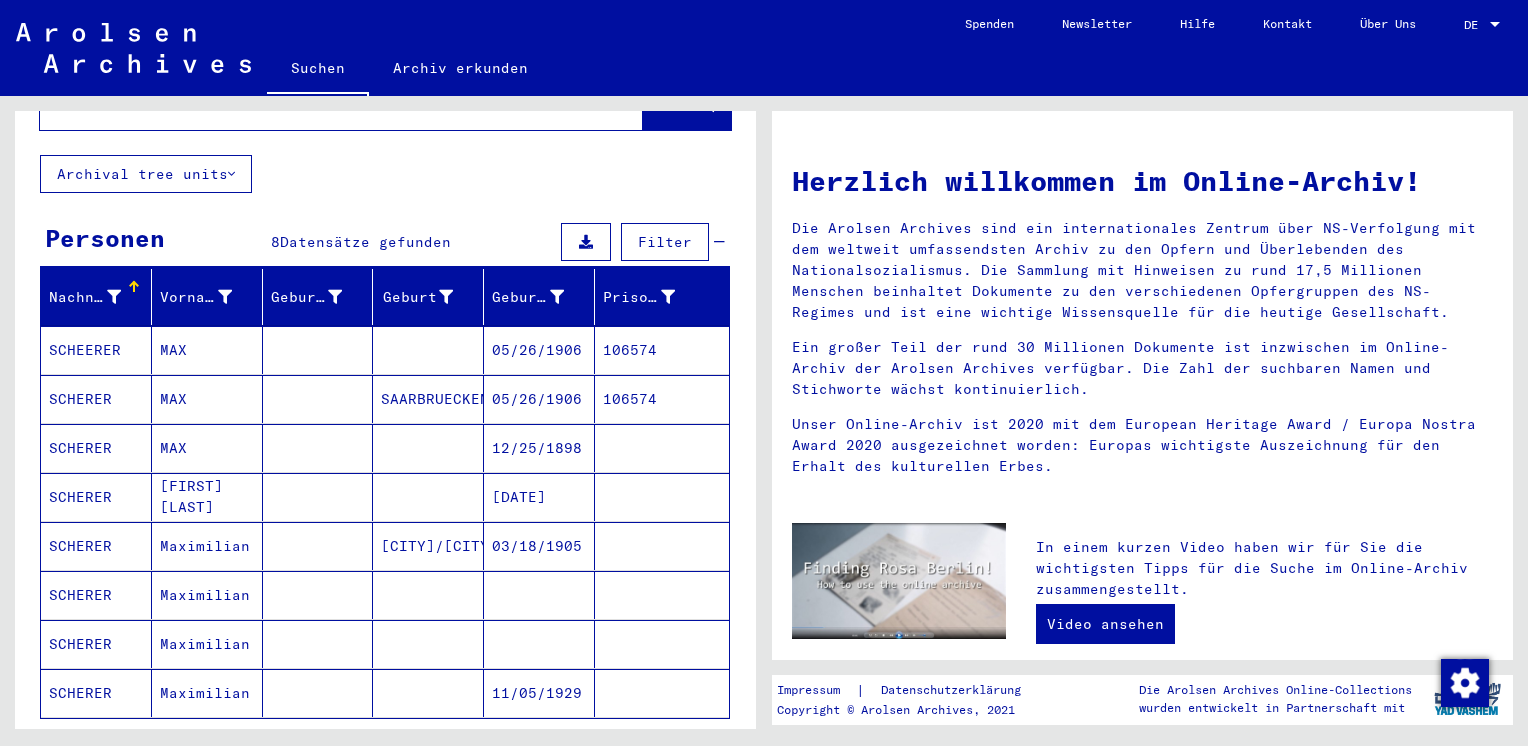 scroll, scrollTop: 101, scrollLeft: 0, axis: vertical 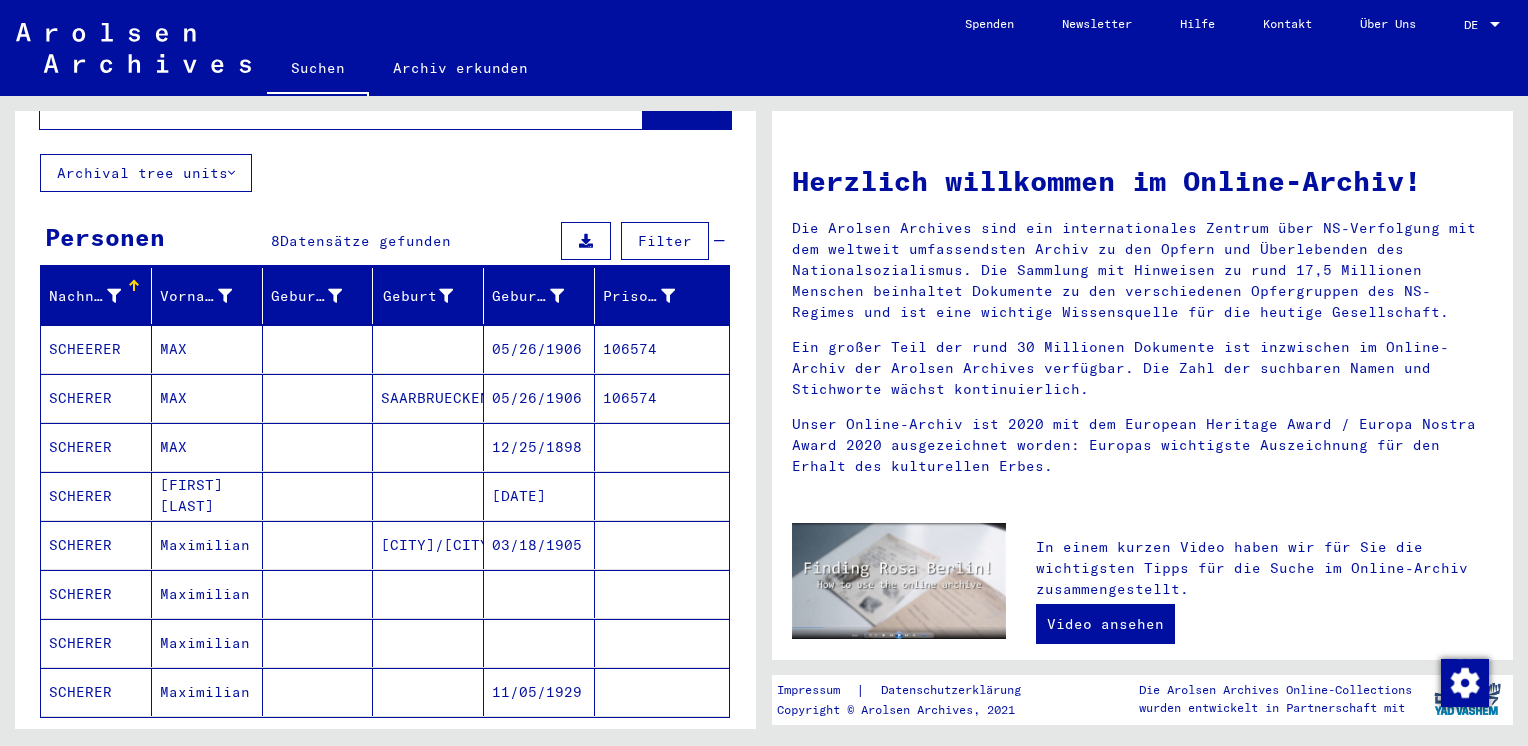 click on "12/25/1898" at bounding box center (539, 496) 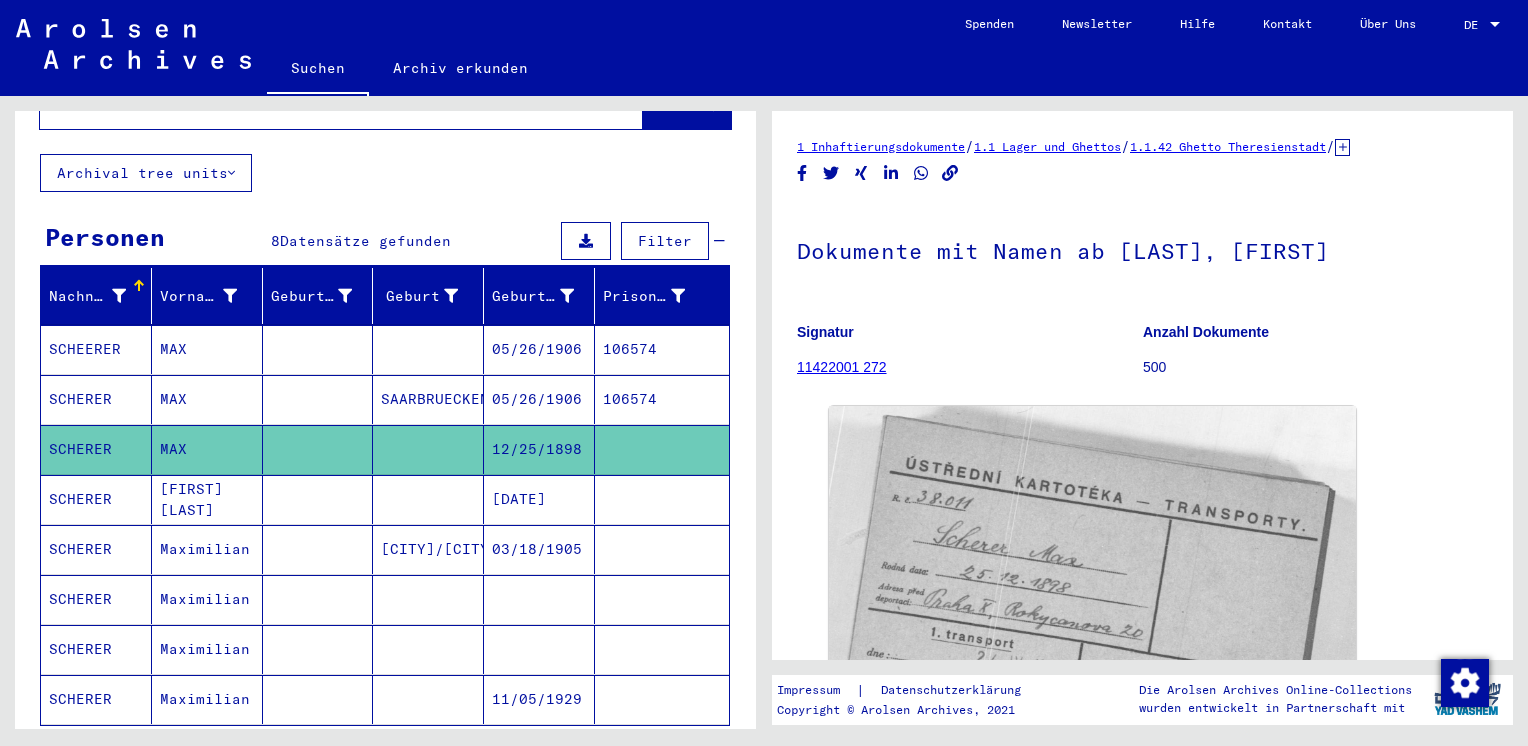 scroll, scrollTop: 0, scrollLeft: 0, axis: both 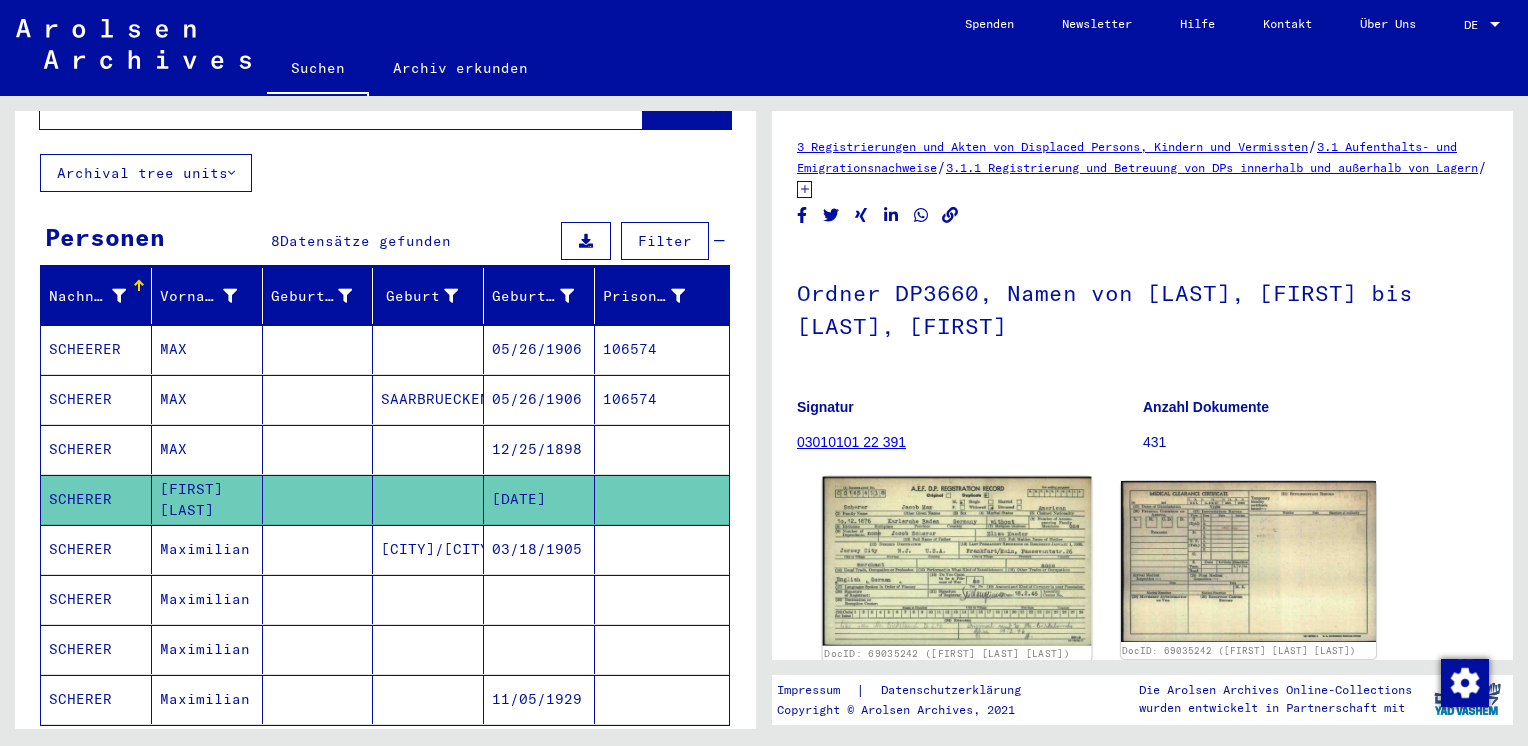 click 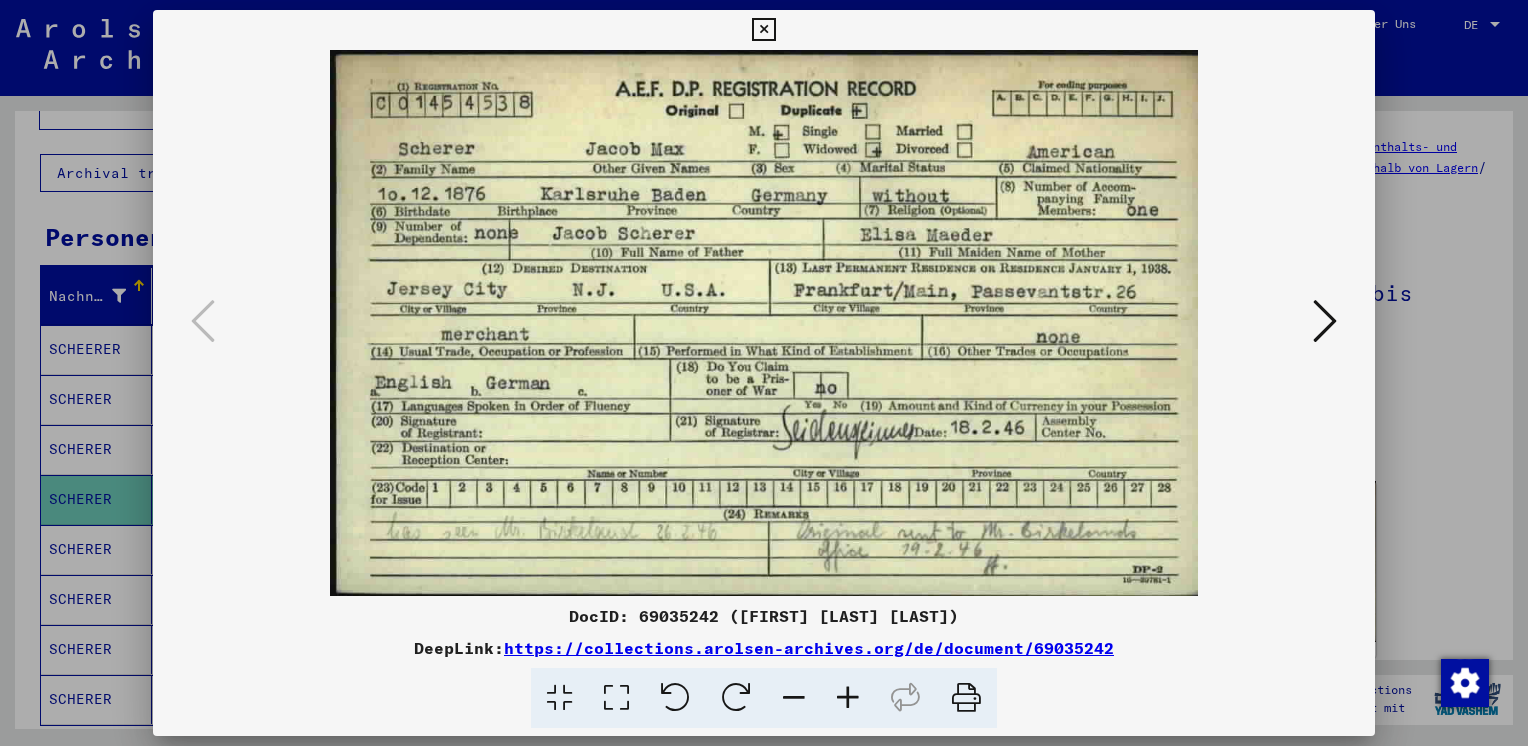 click at bounding box center [763, 30] 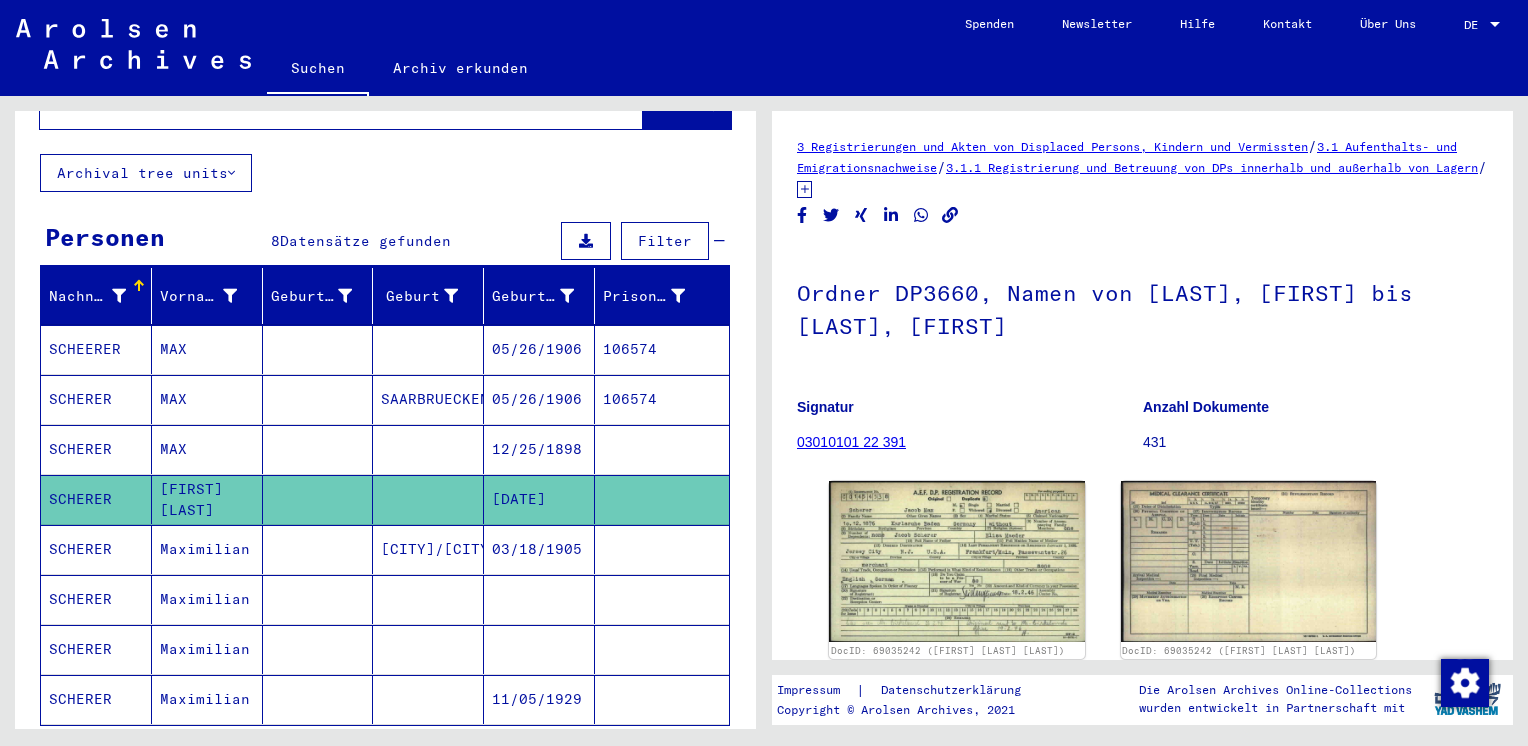 click at bounding box center (318, 599) 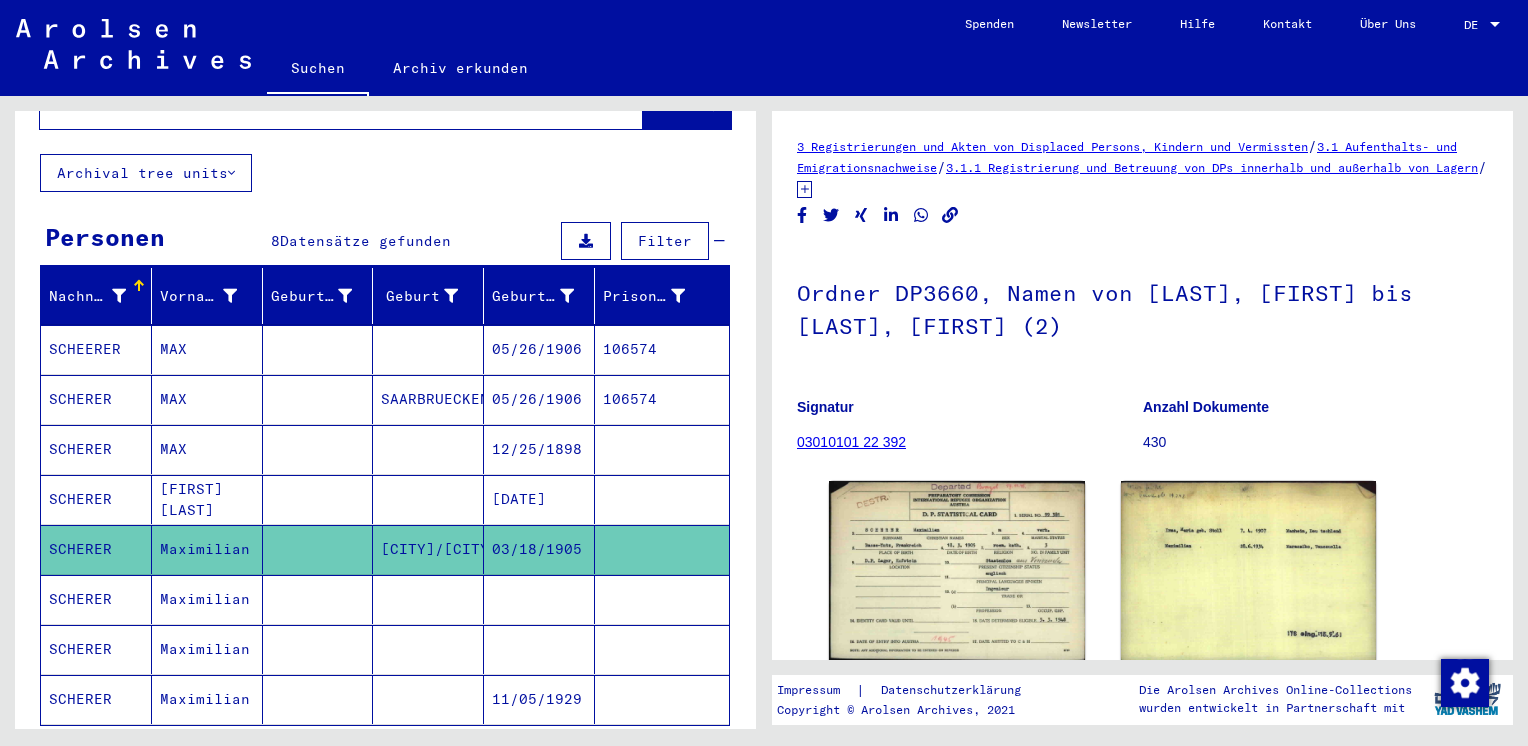 scroll, scrollTop: 0, scrollLeft: 0, axis: both 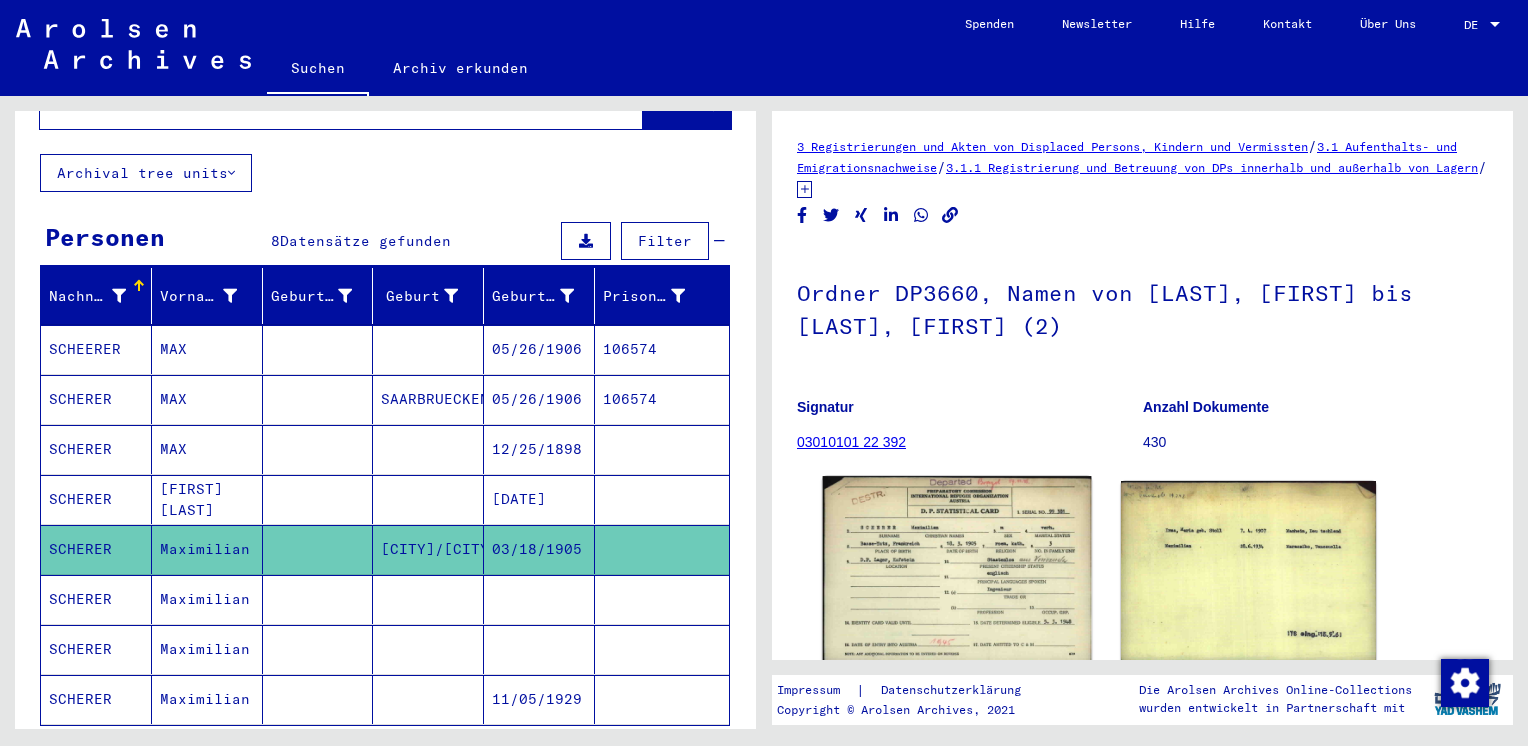 click 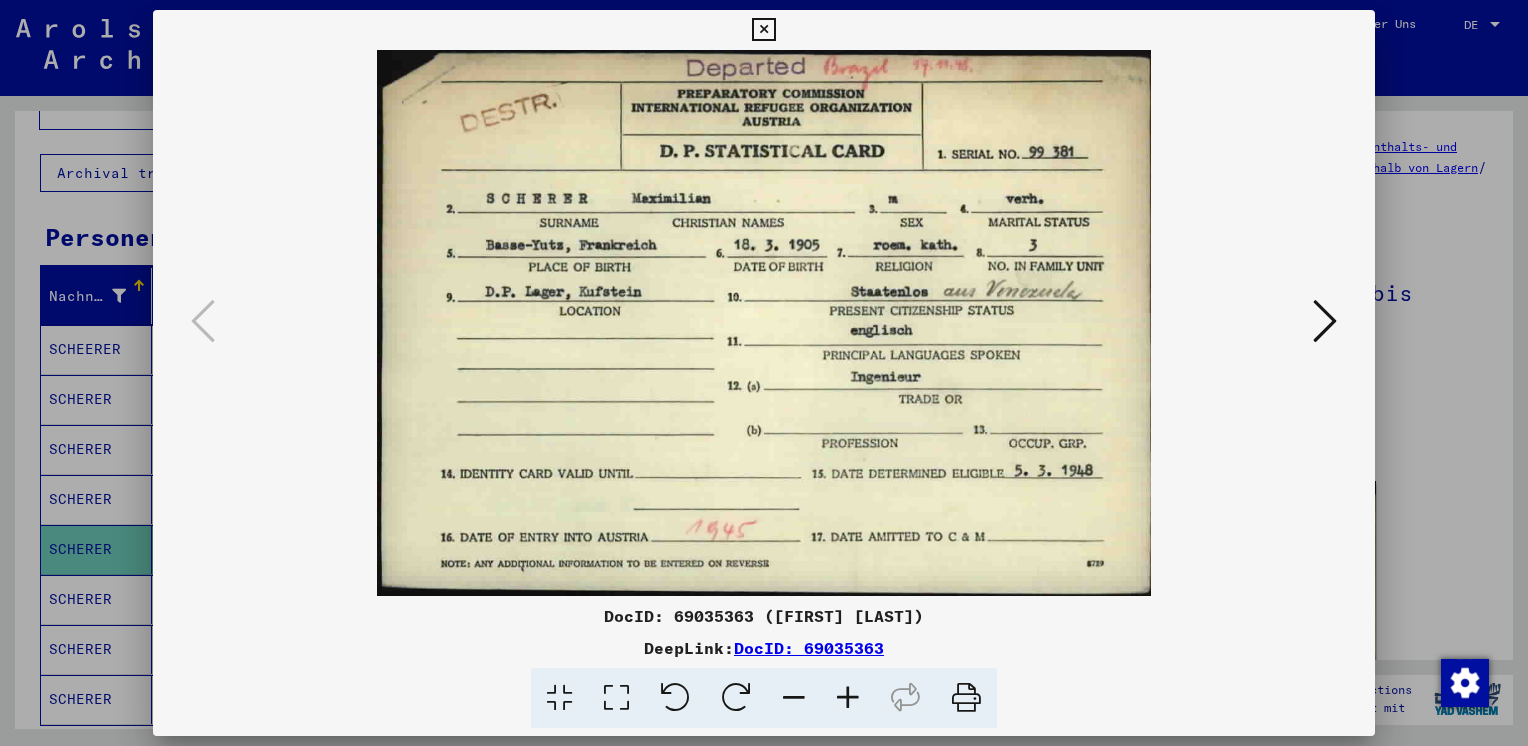 click at bounding box center (763, 30) 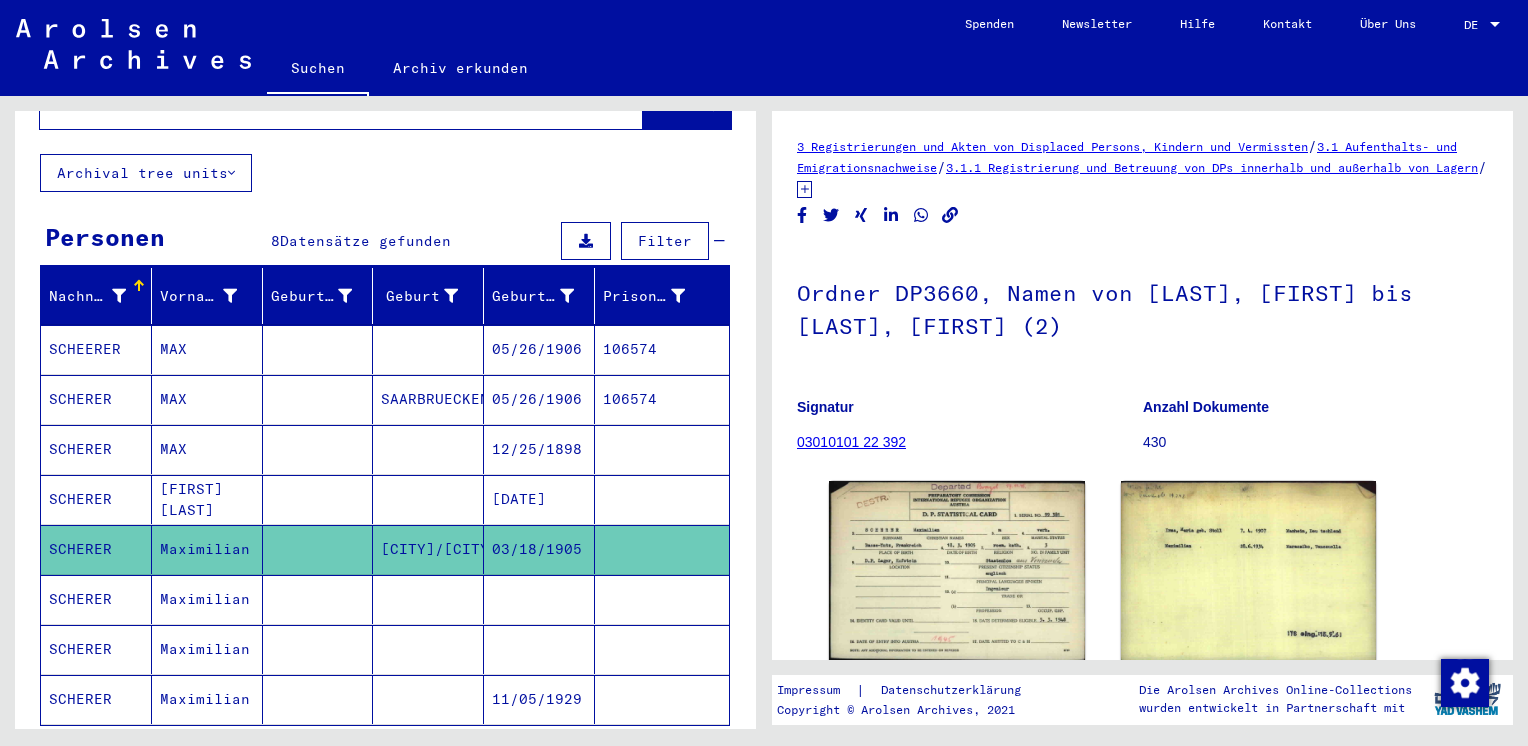 click on "Maximilian" at bounding box center [207, 649] 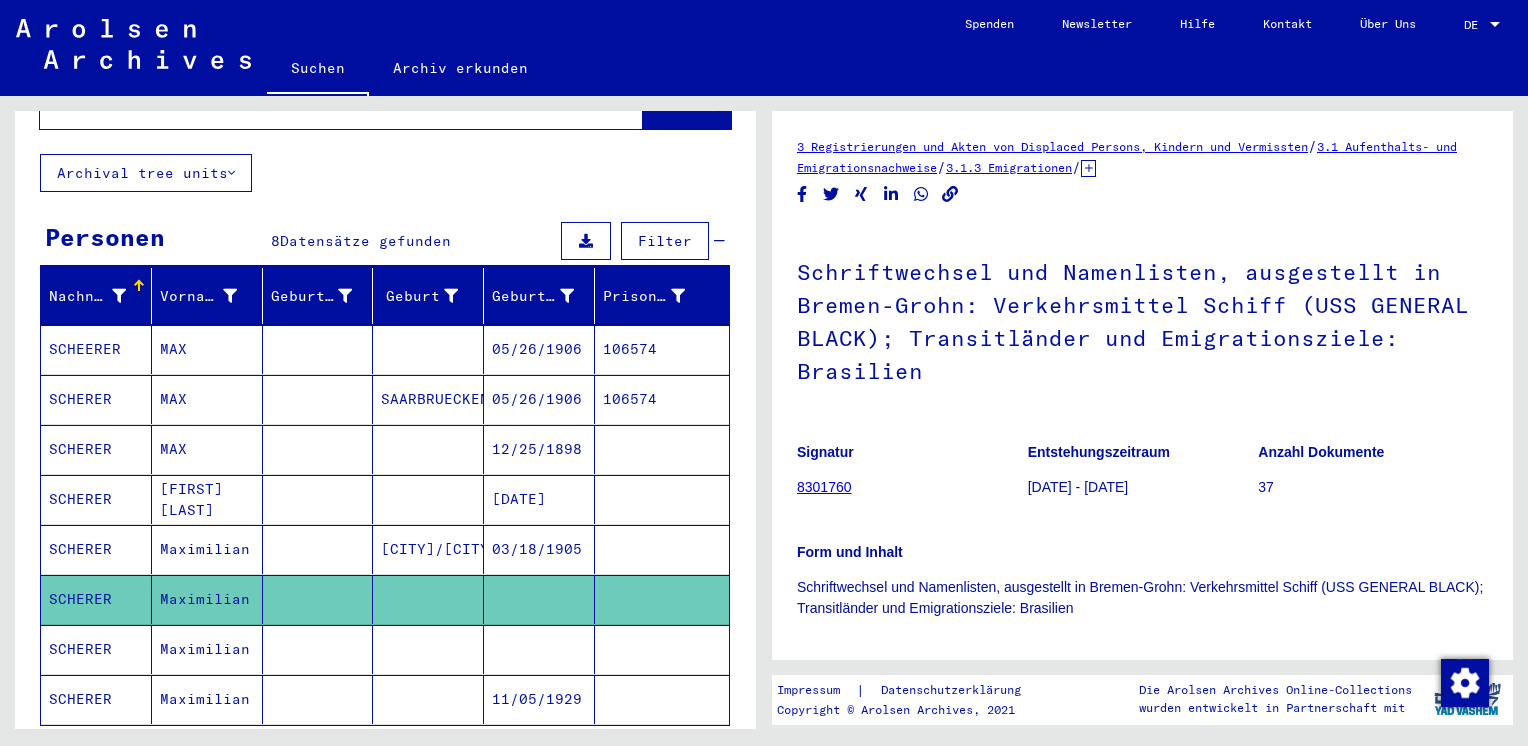 scroll, scrollTop: 0, scrollLeft: 0, axis: both 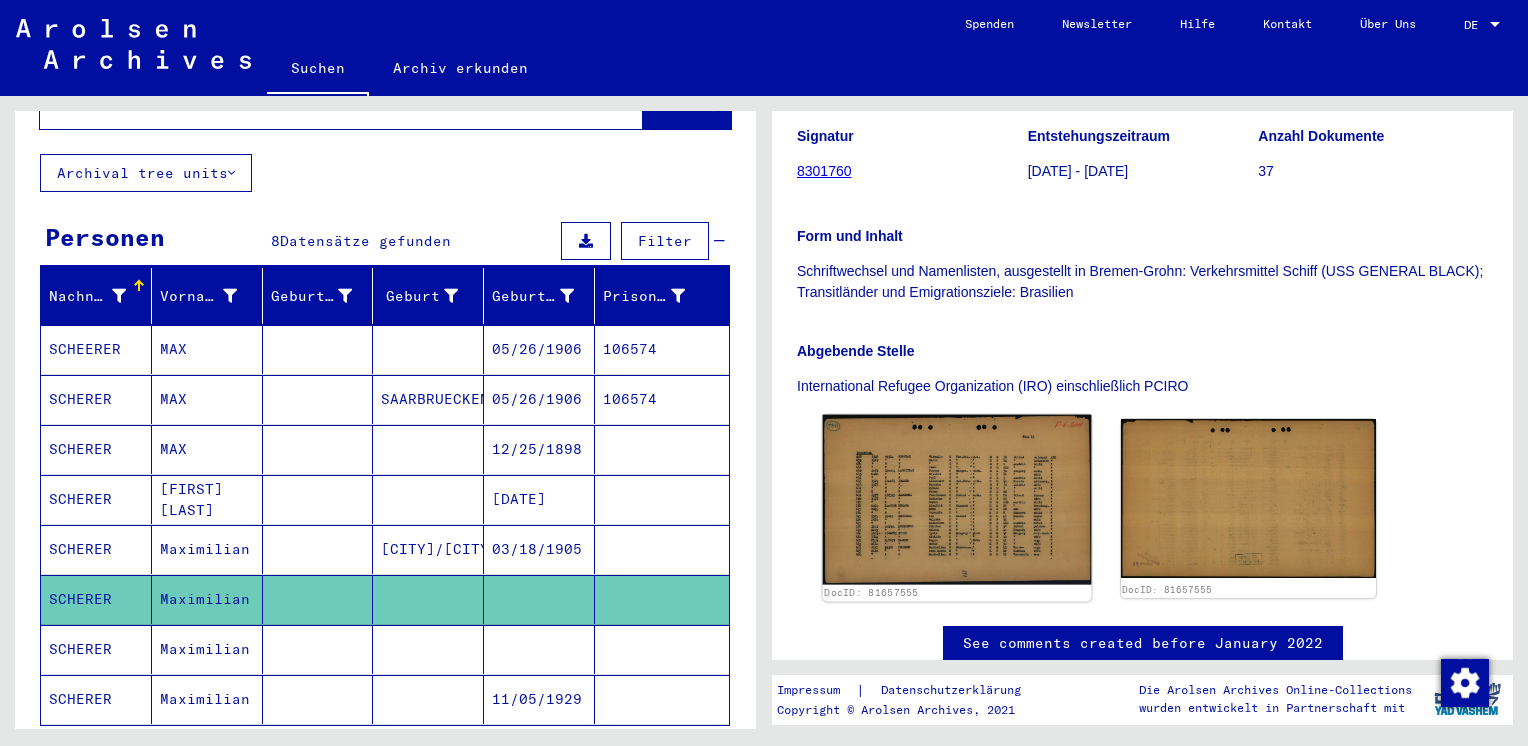 click 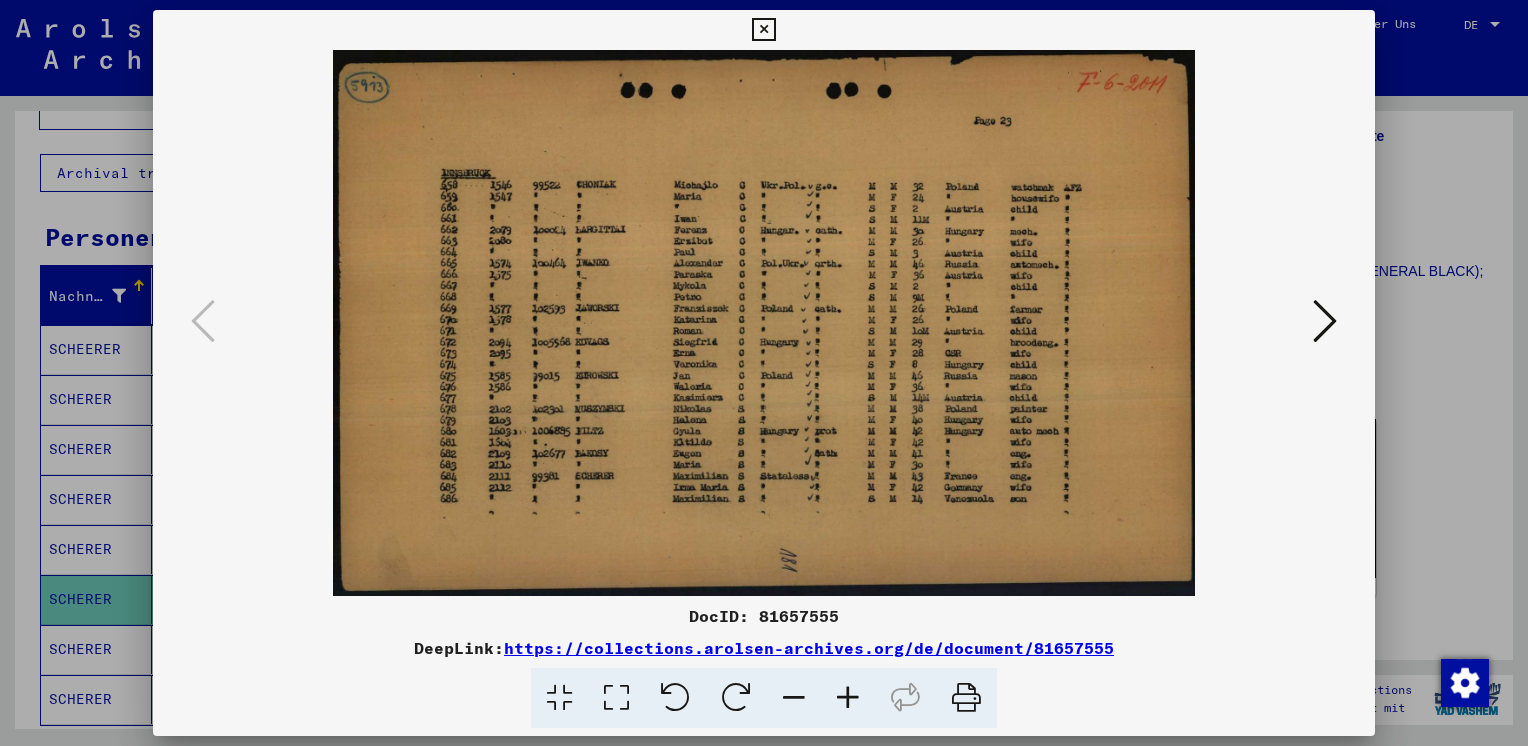 click at bounding box center [848, 698] 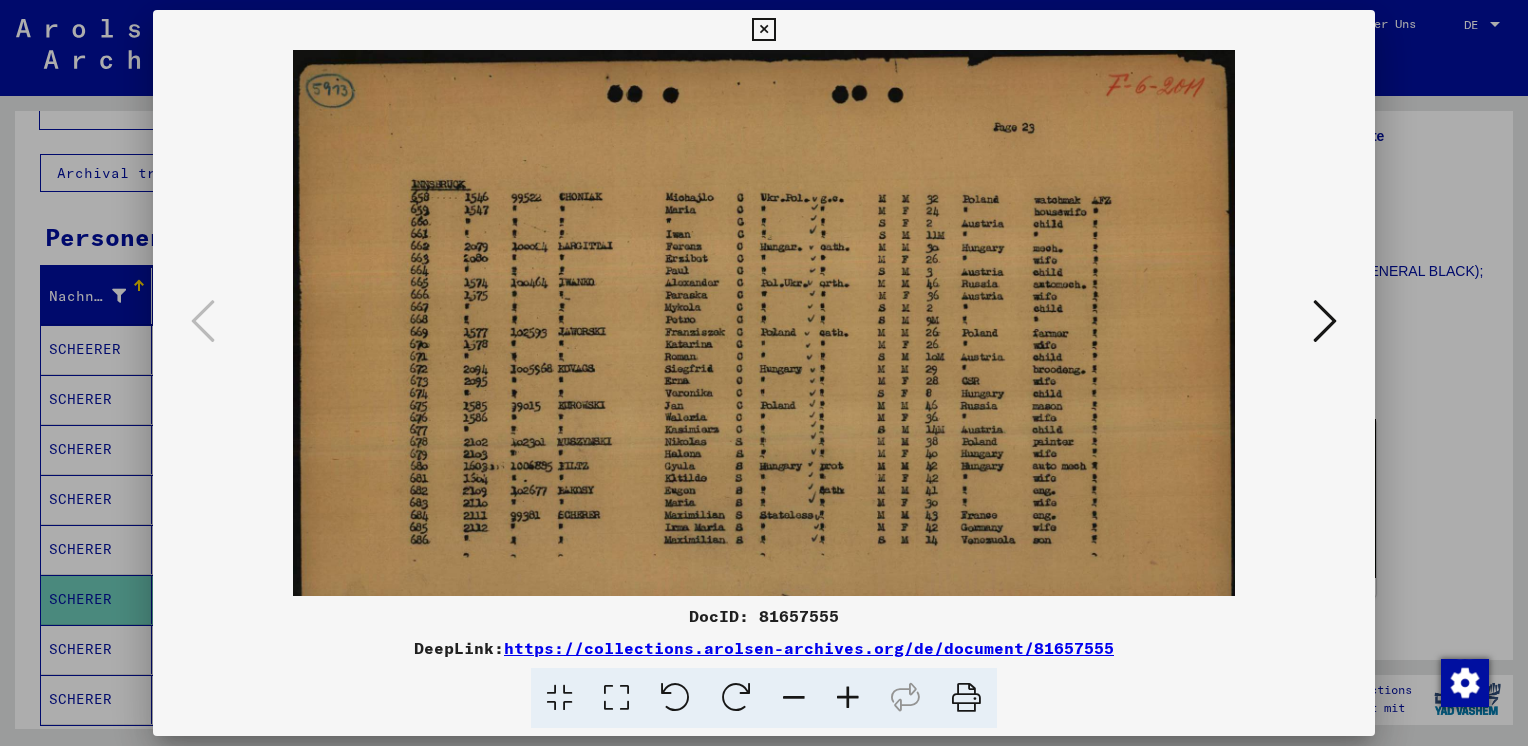 click at bounding box center [848, 698] 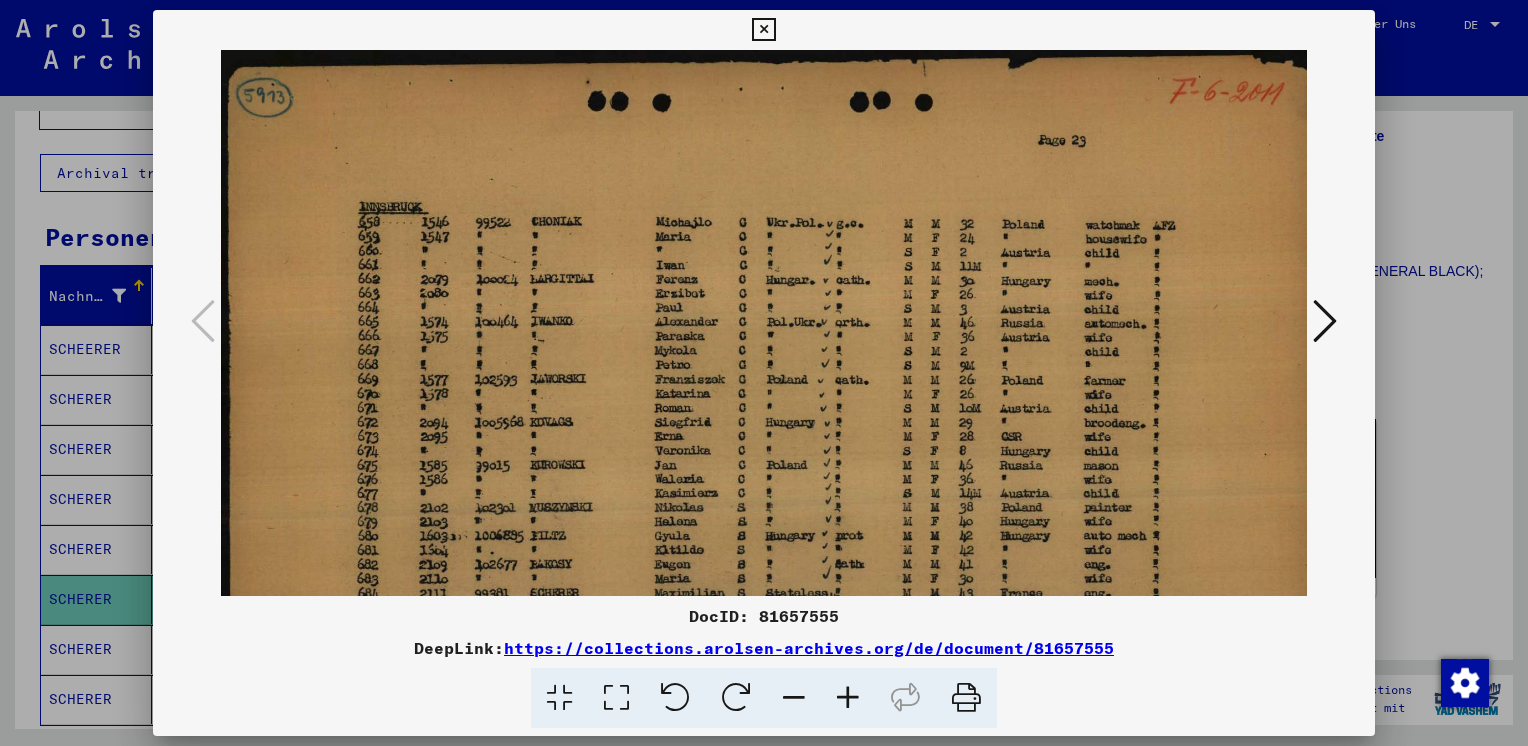 click at bounding box center (848, 698) 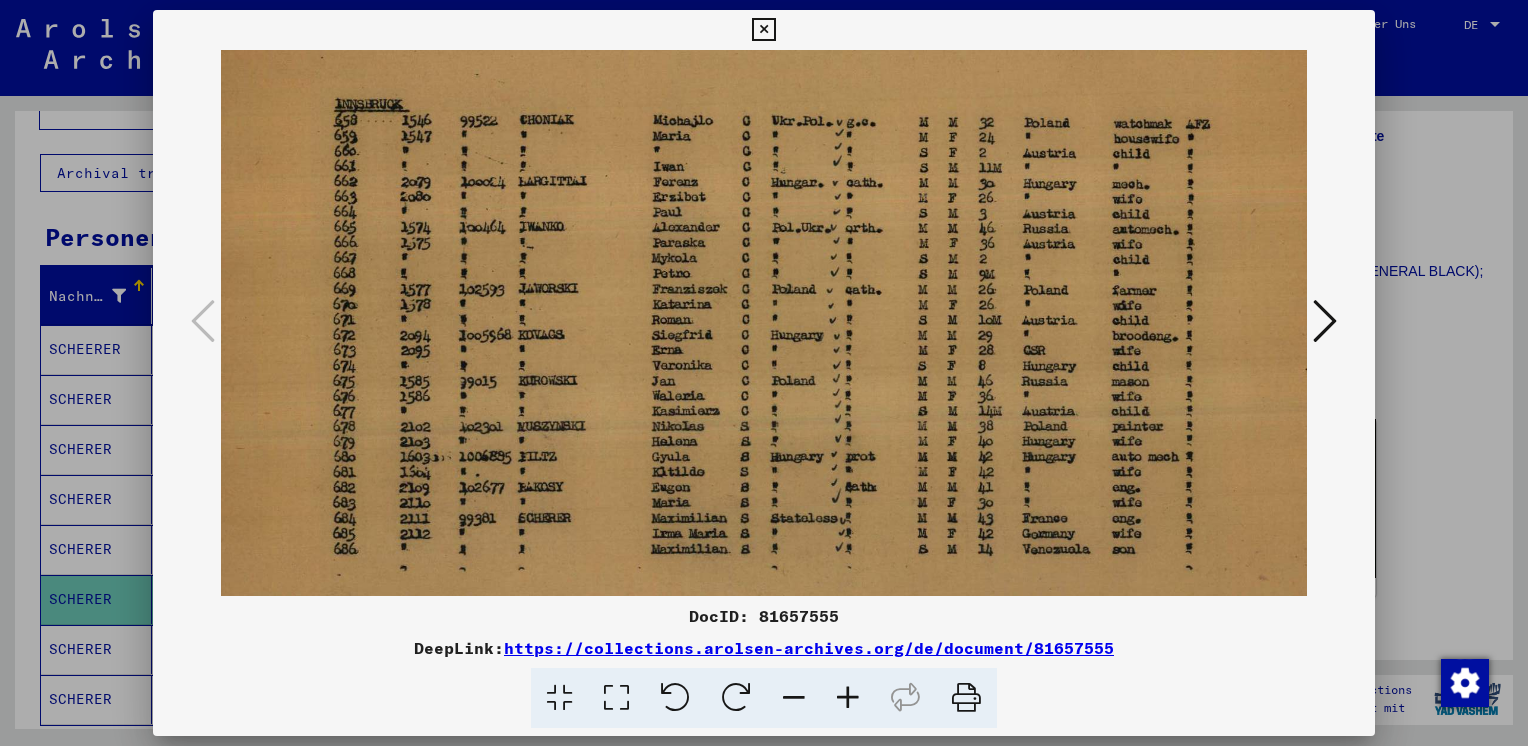 scroll, scrollTop: 116, scrollLeft: 34, axis: both 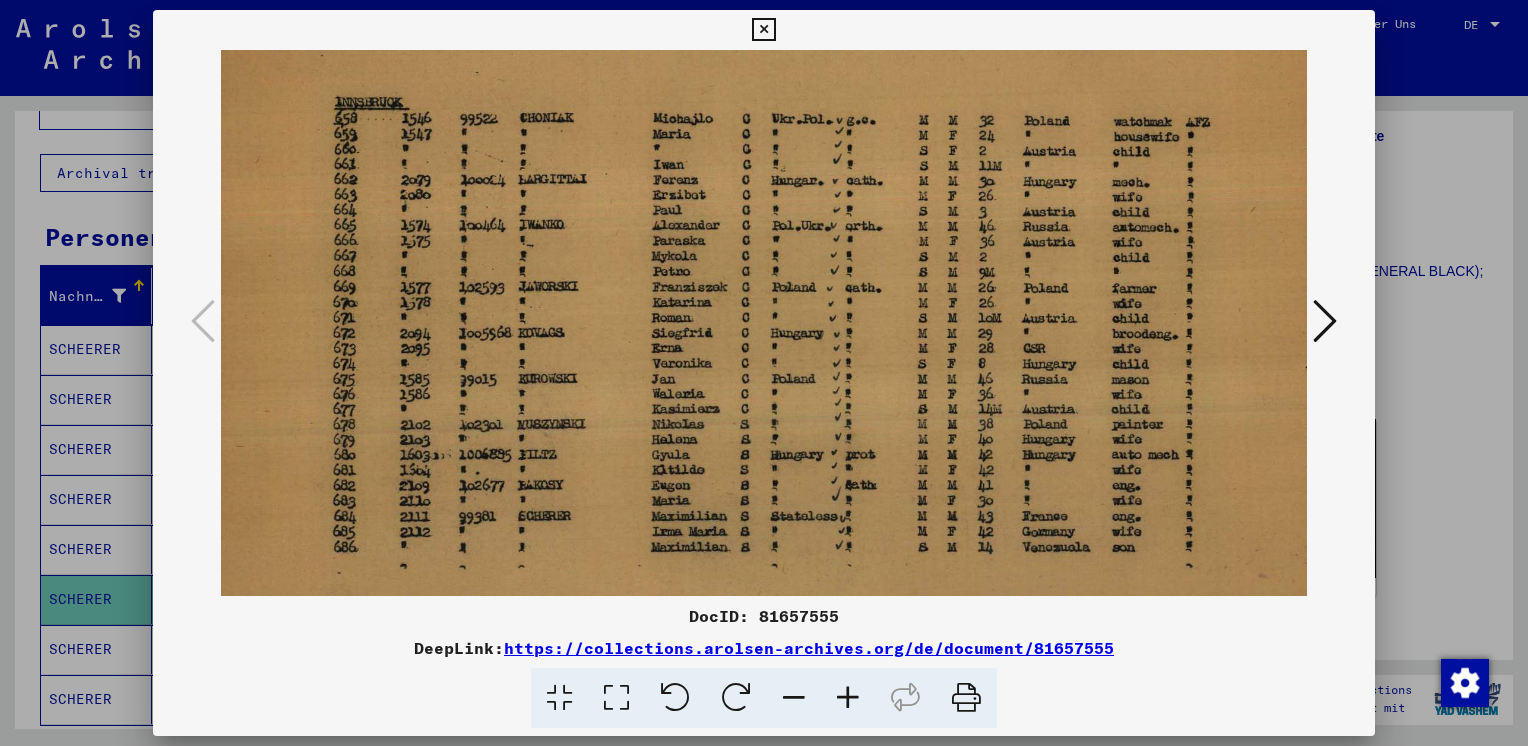 drag, startPoint x: 832, startPoint y: 496, endPoint x: 800, endPoint y: 380, distance: 120.33287 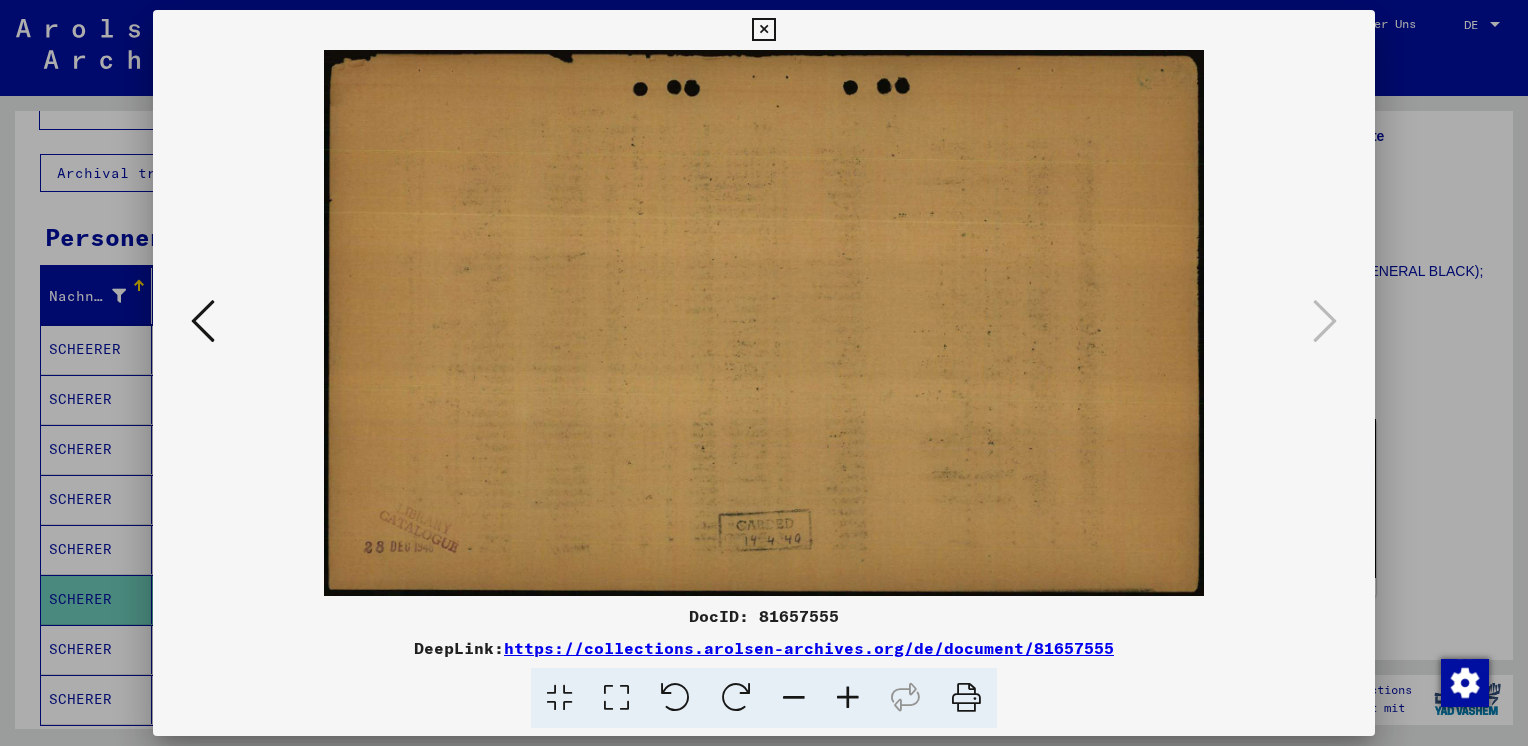 click at bounding box center (763, 30) 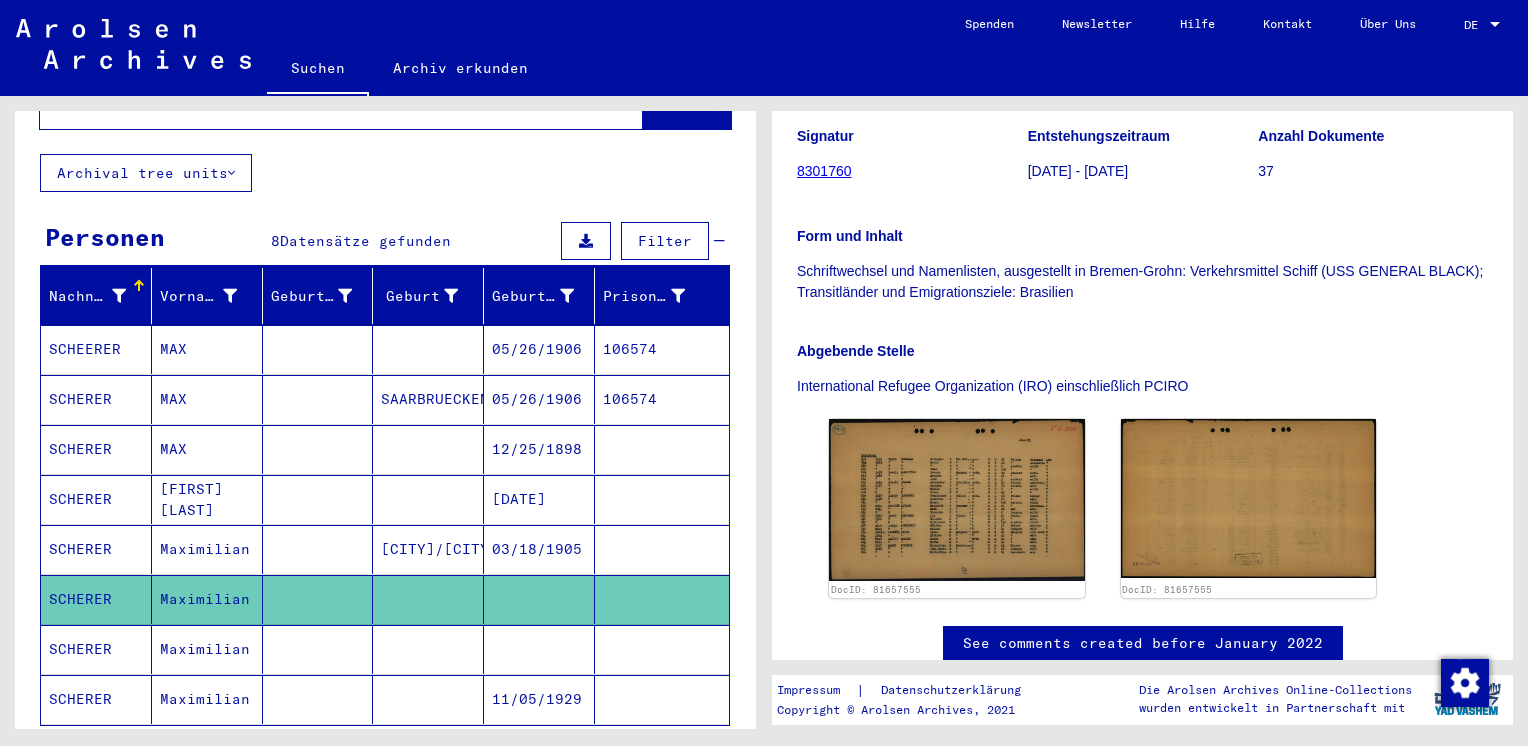 click on "Maximilian" at bounding box center (207, 699) 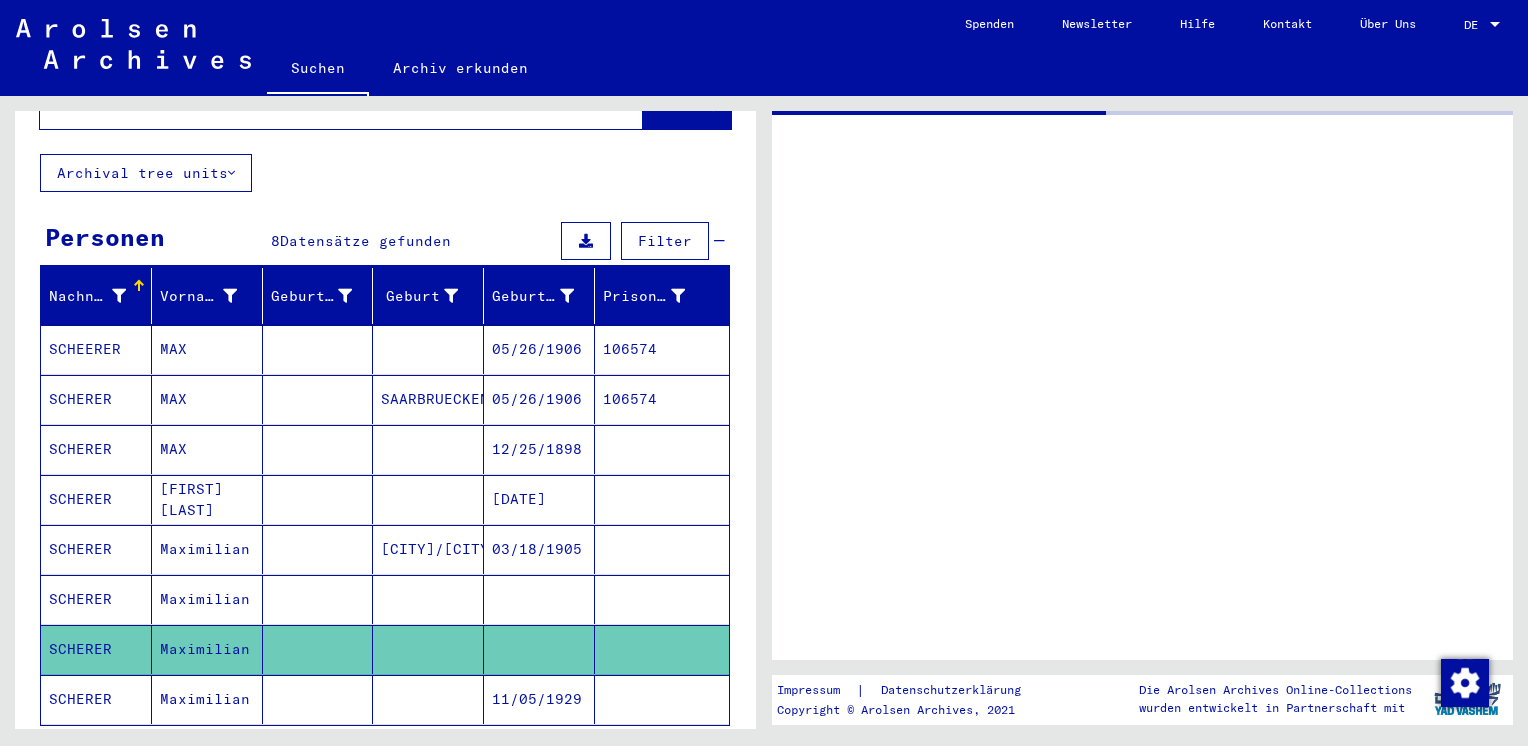 scroll, scrollTop: 0, scrollLeft: 0, axis: both 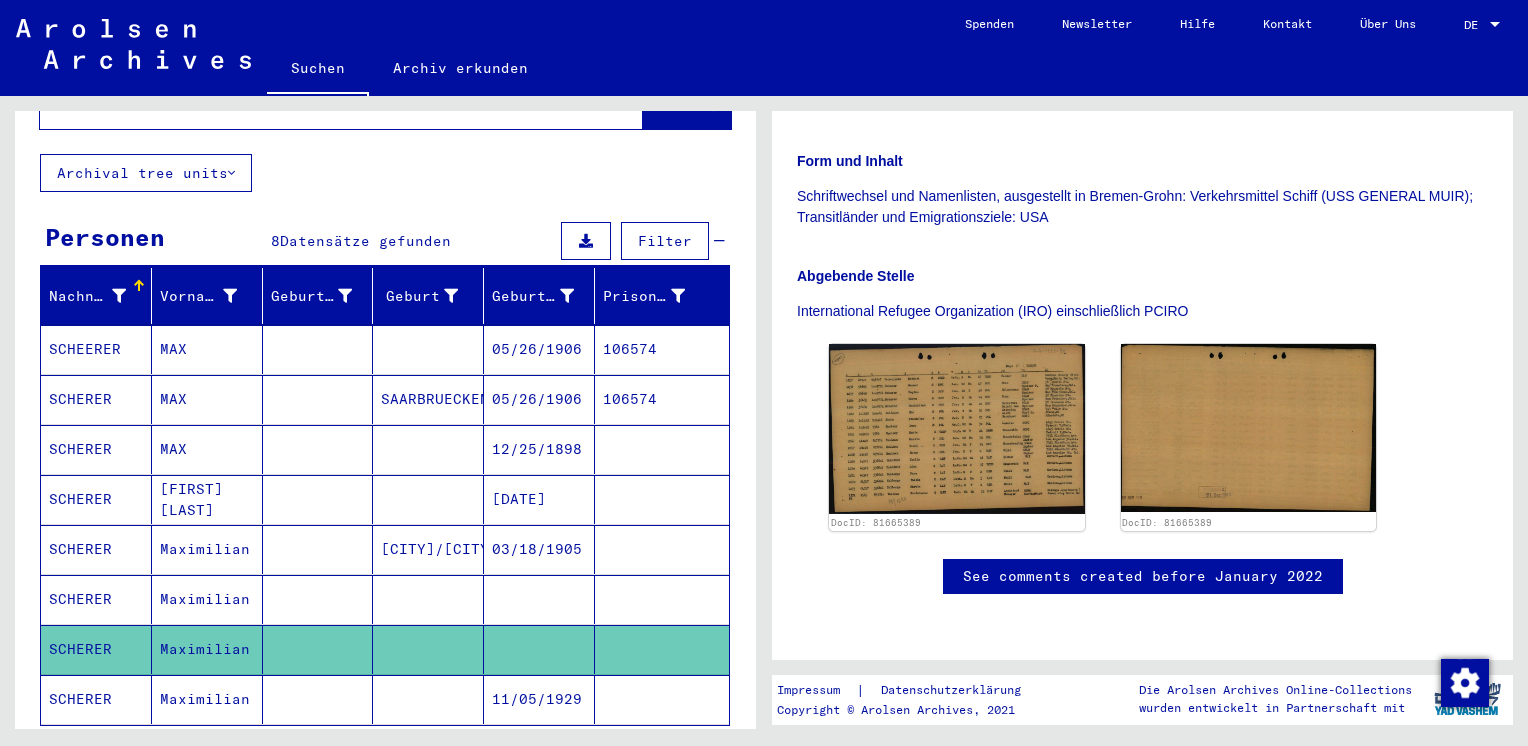 click on "DocID: 81665389 DocID: 81665389" 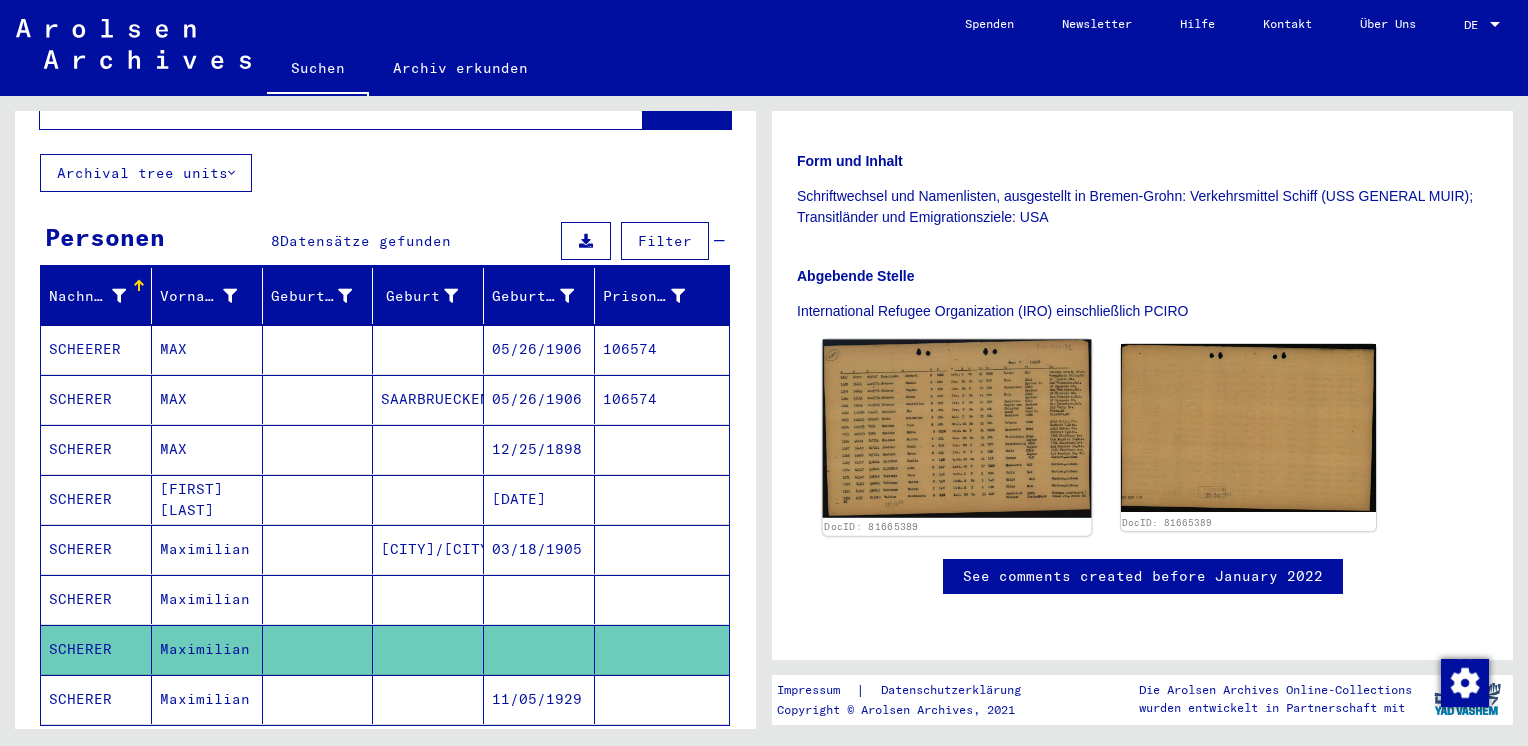 click 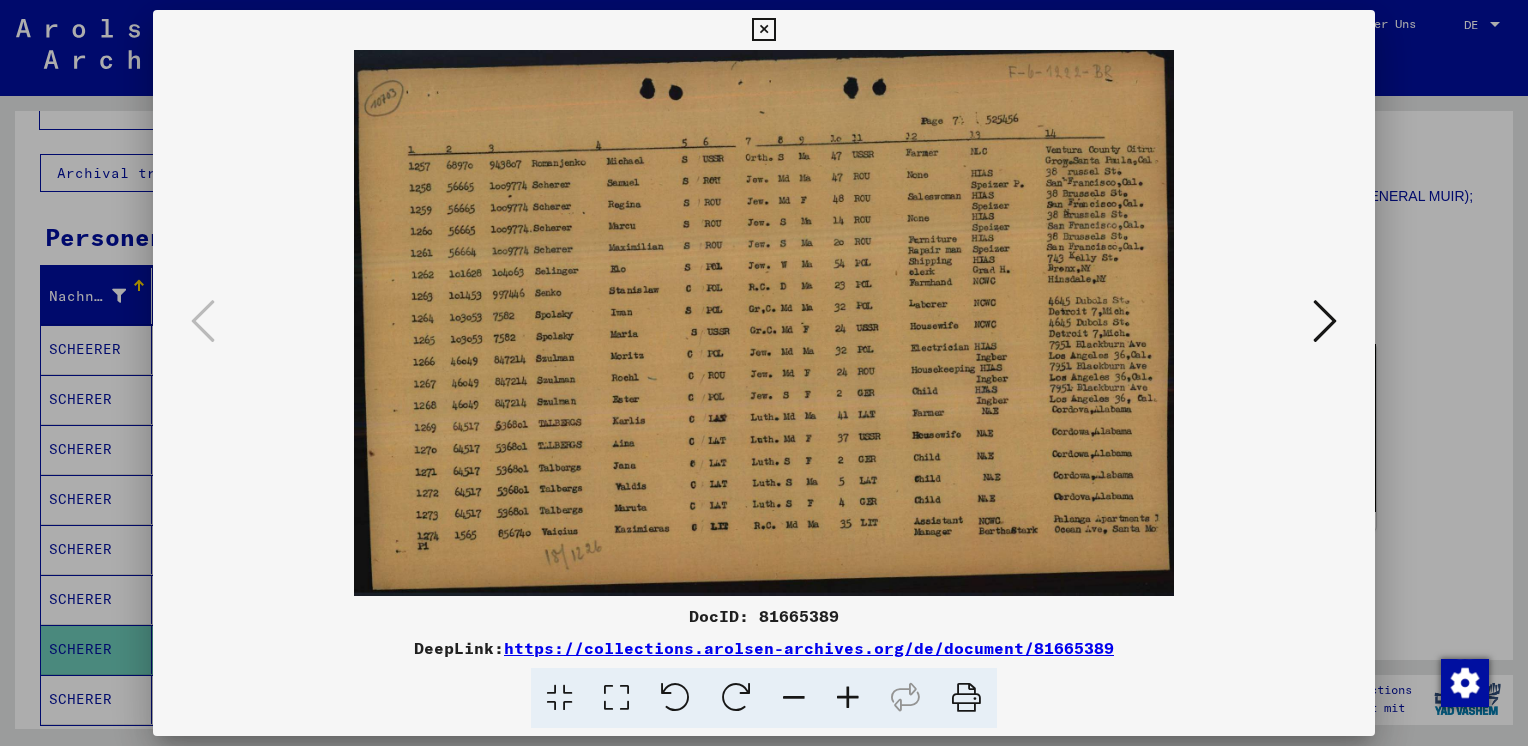 click at bounding box center (763, 30) 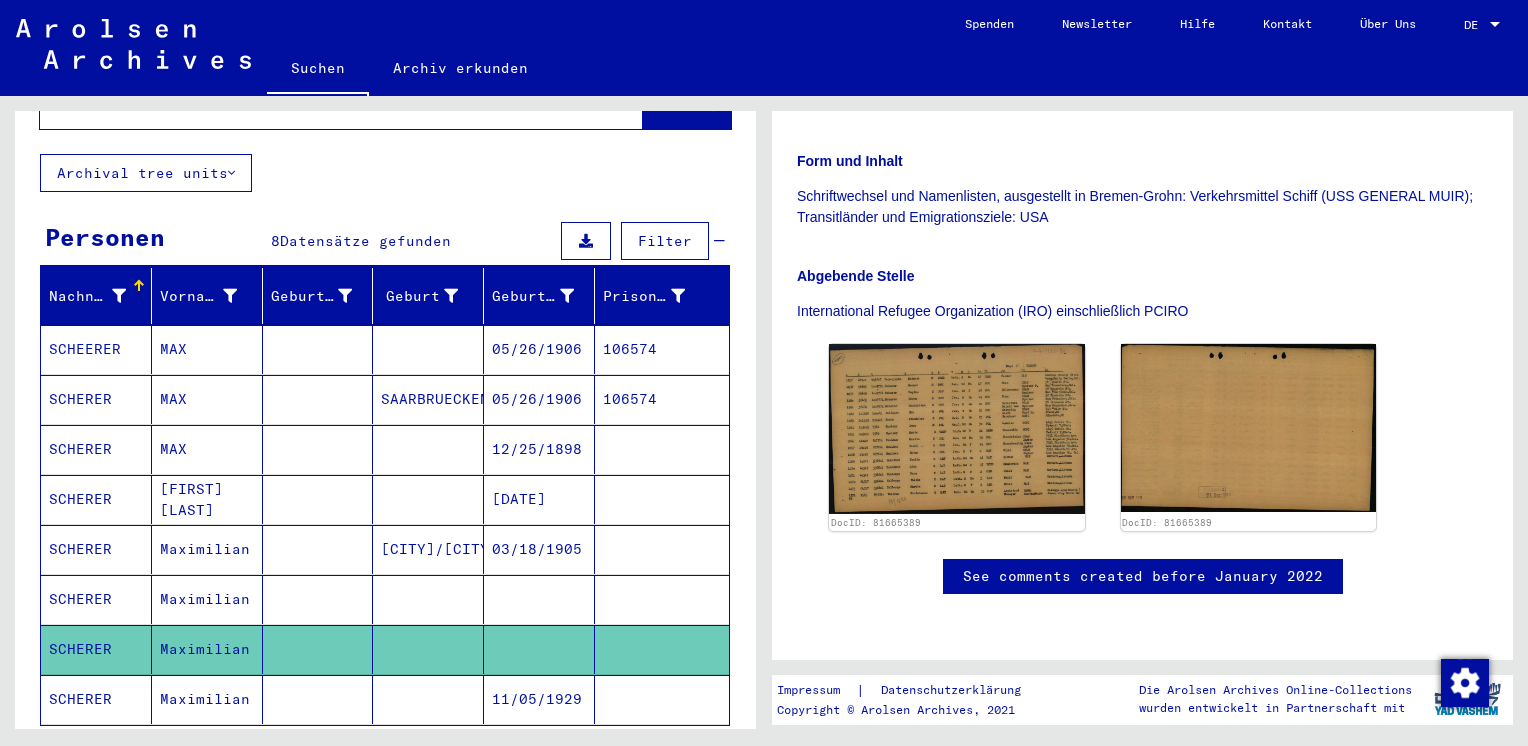 click on "Maximilian" 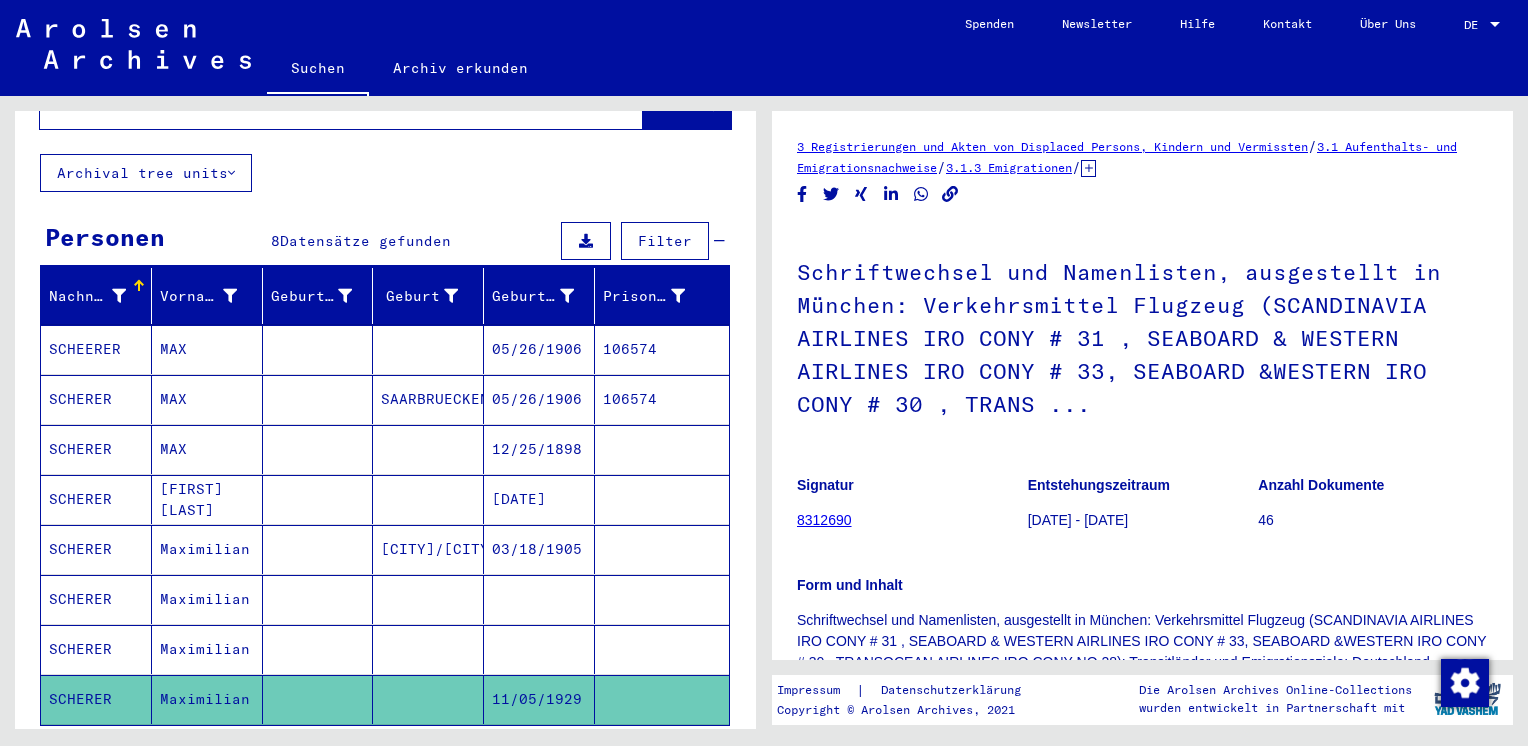 scroll, scrollTop: 0, scrollLeft: 0, axis: both 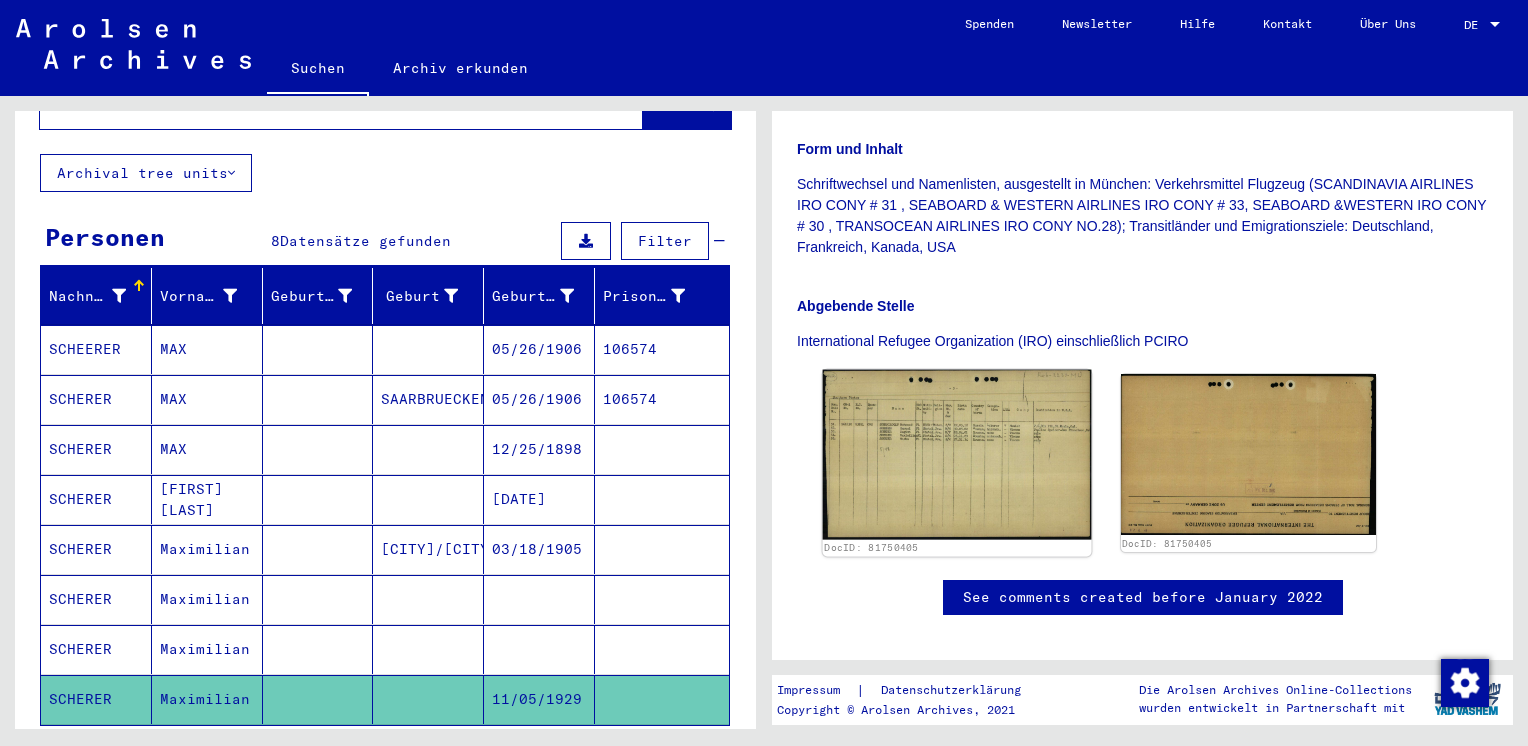 click 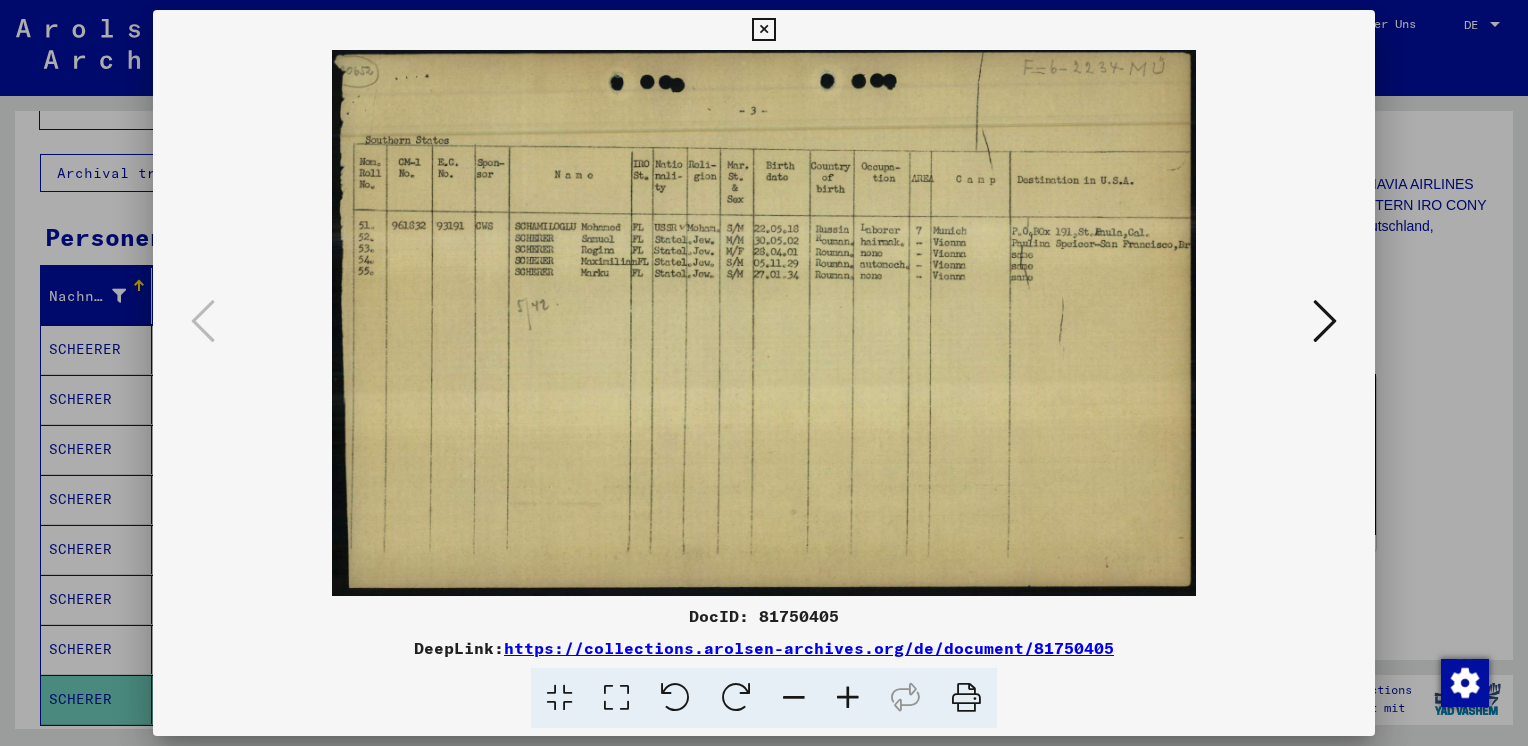 click at bounding box center [763, 30] 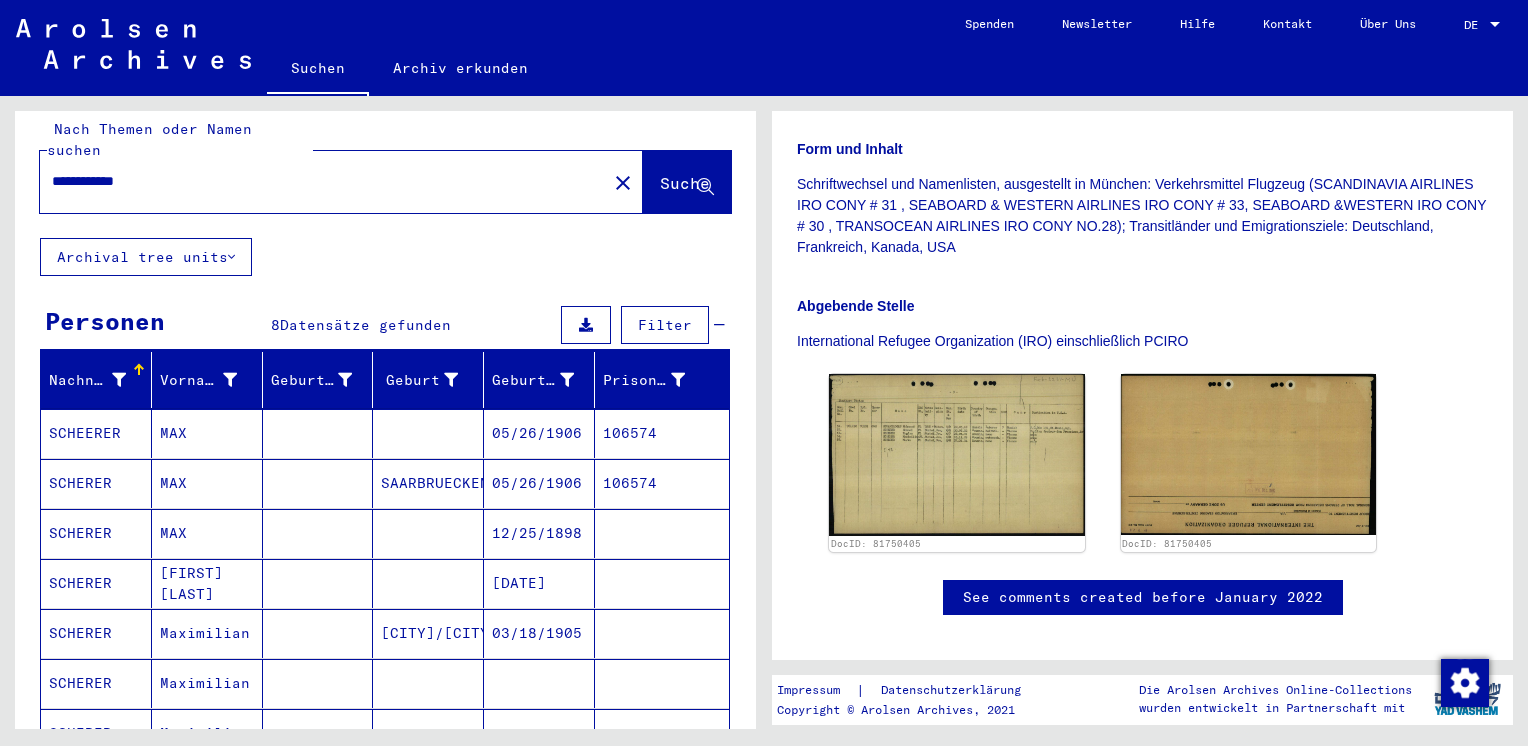 scroll, scrollTop: 0, scrollLeft: 0, axis: both 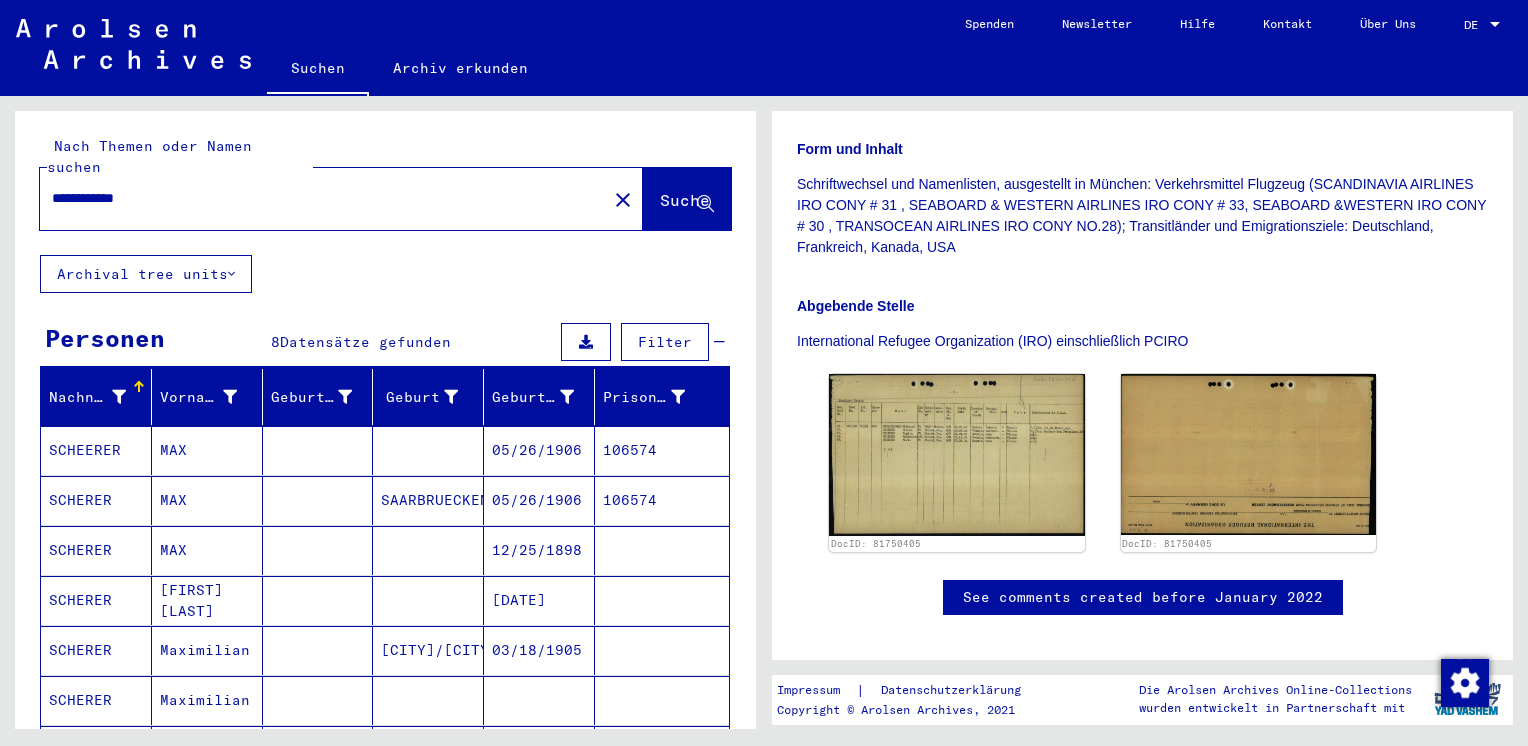 click on "**********" at bounding box center [323, 198] 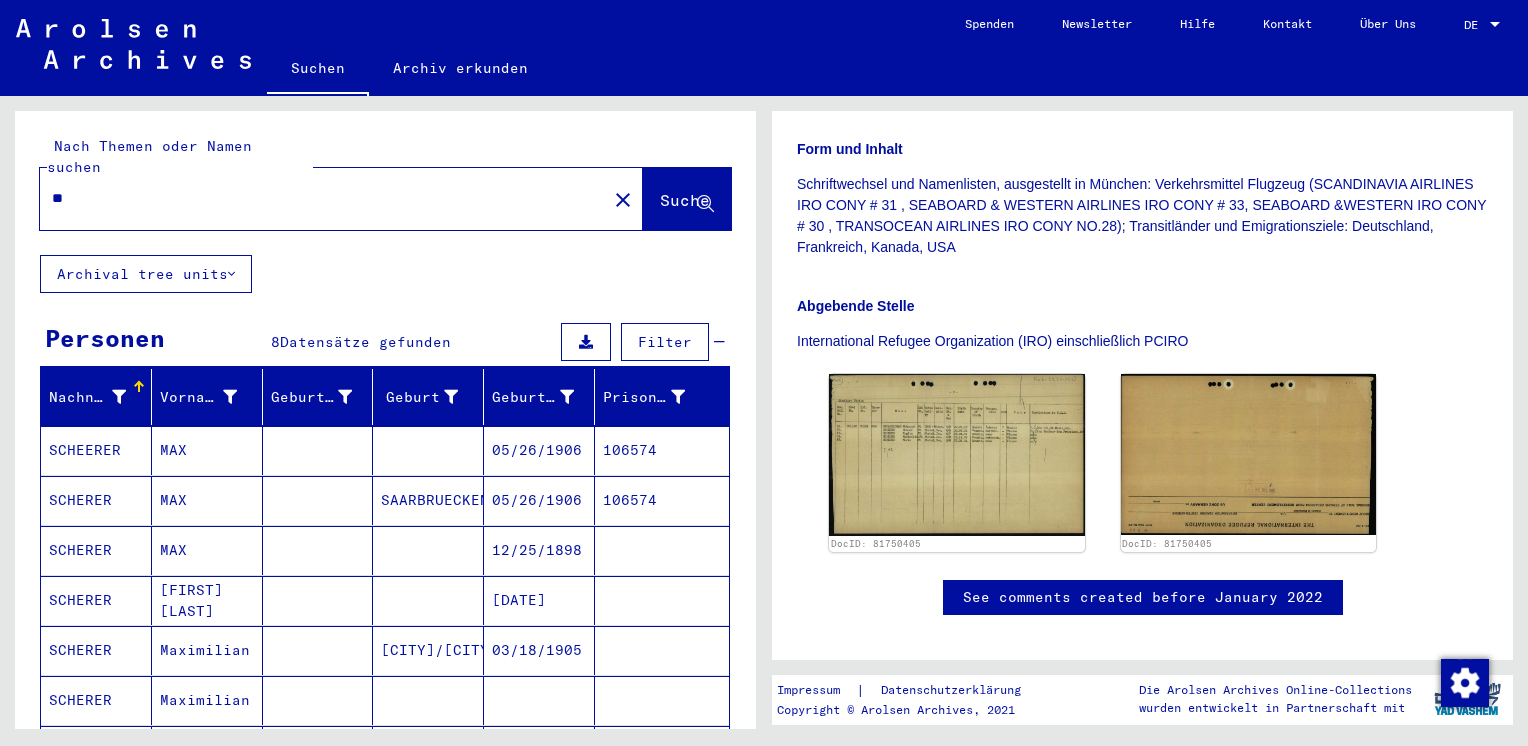 type on "*" 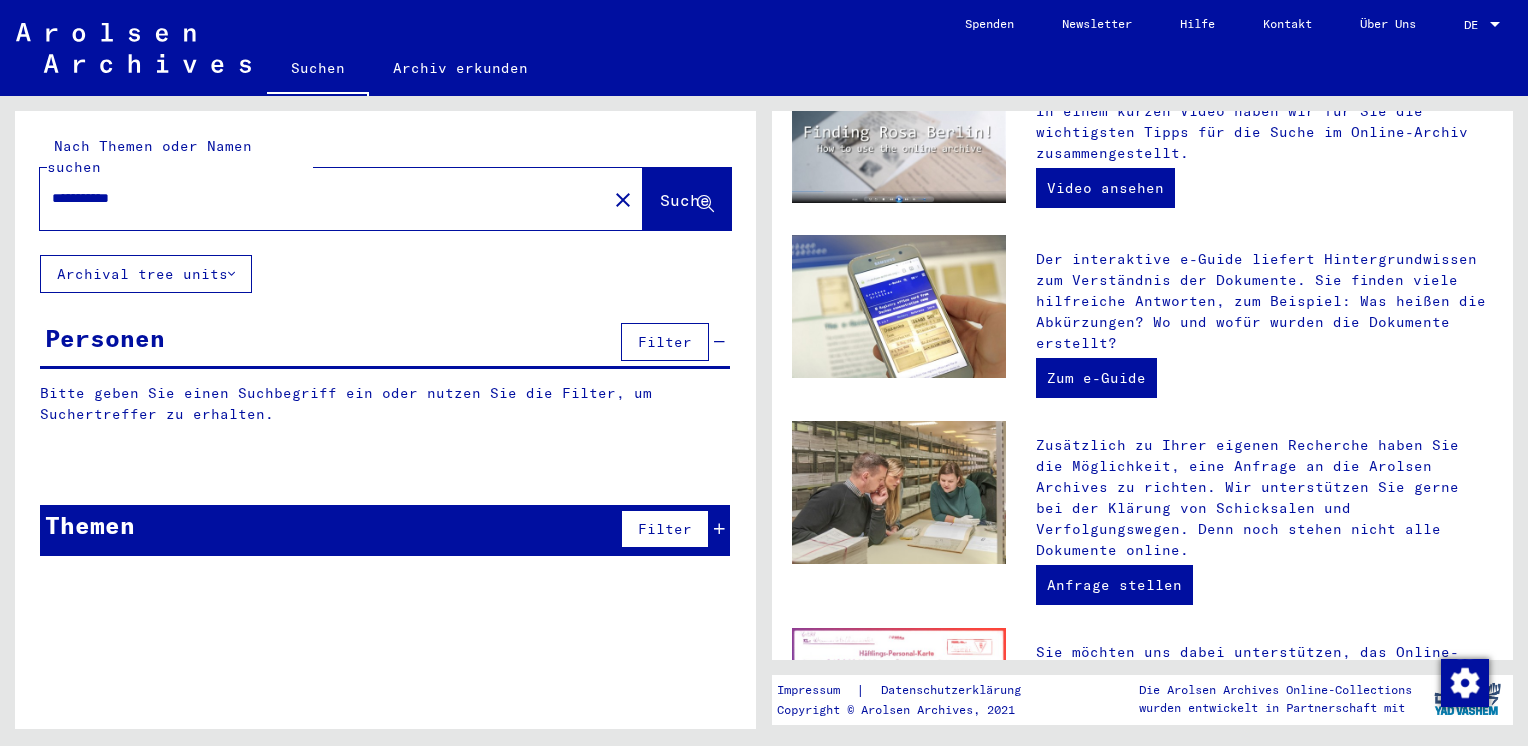 scroll, scrollTop: 0, scrollLeft: 0, axis: both 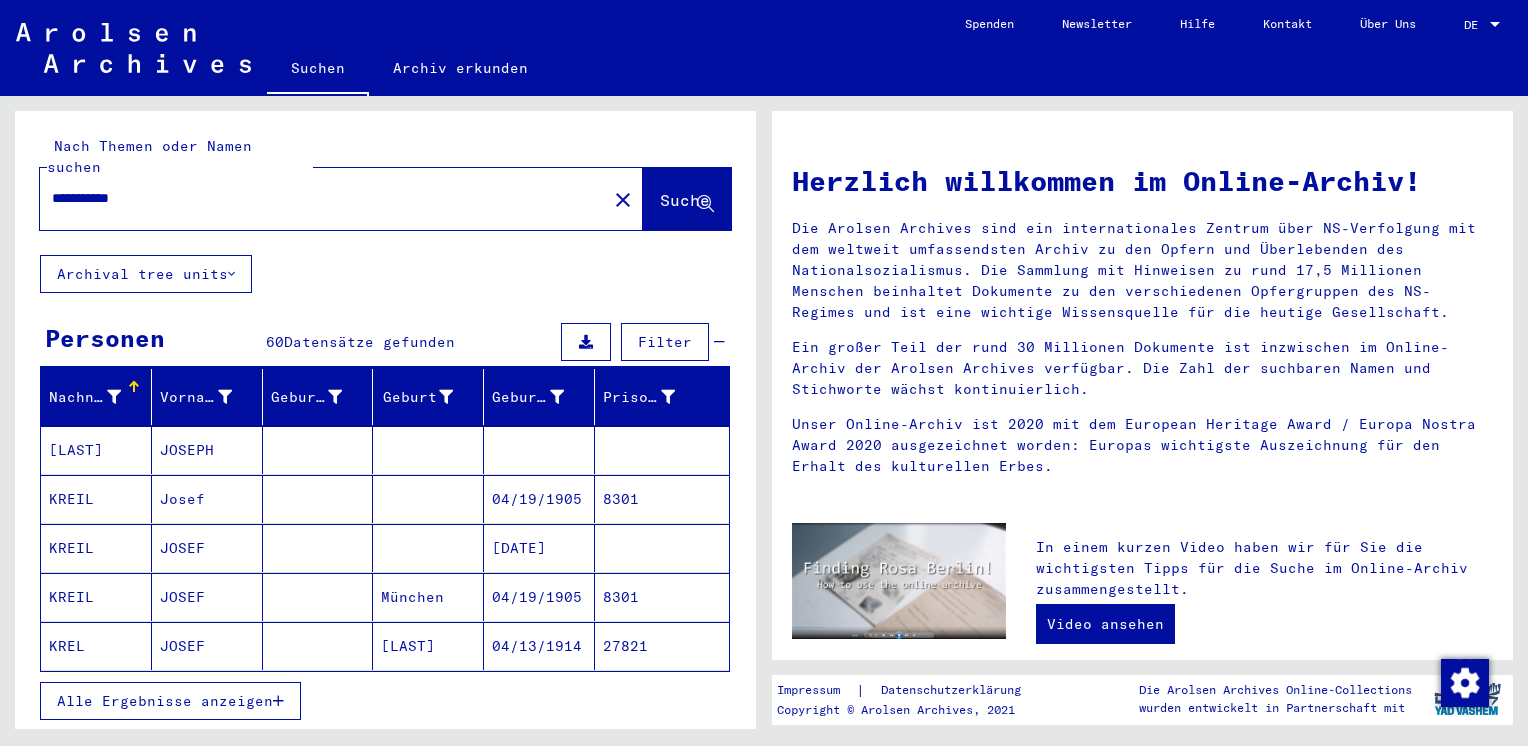 click on "Alle Ergebnisse anzeigen" at bounding box center [165, 701] 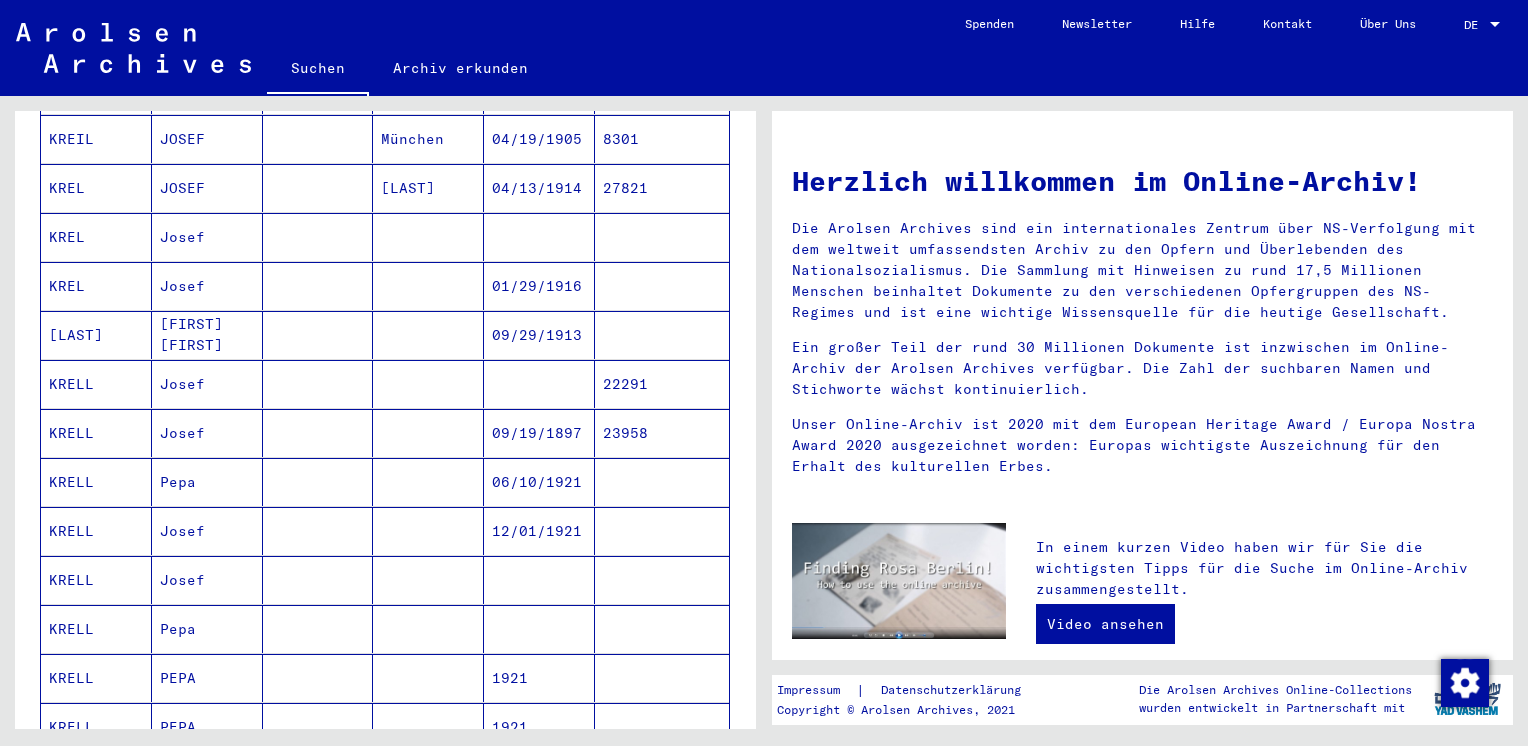 scroll, scrollTop: 460, scrollLeft: 0, axis: vertical 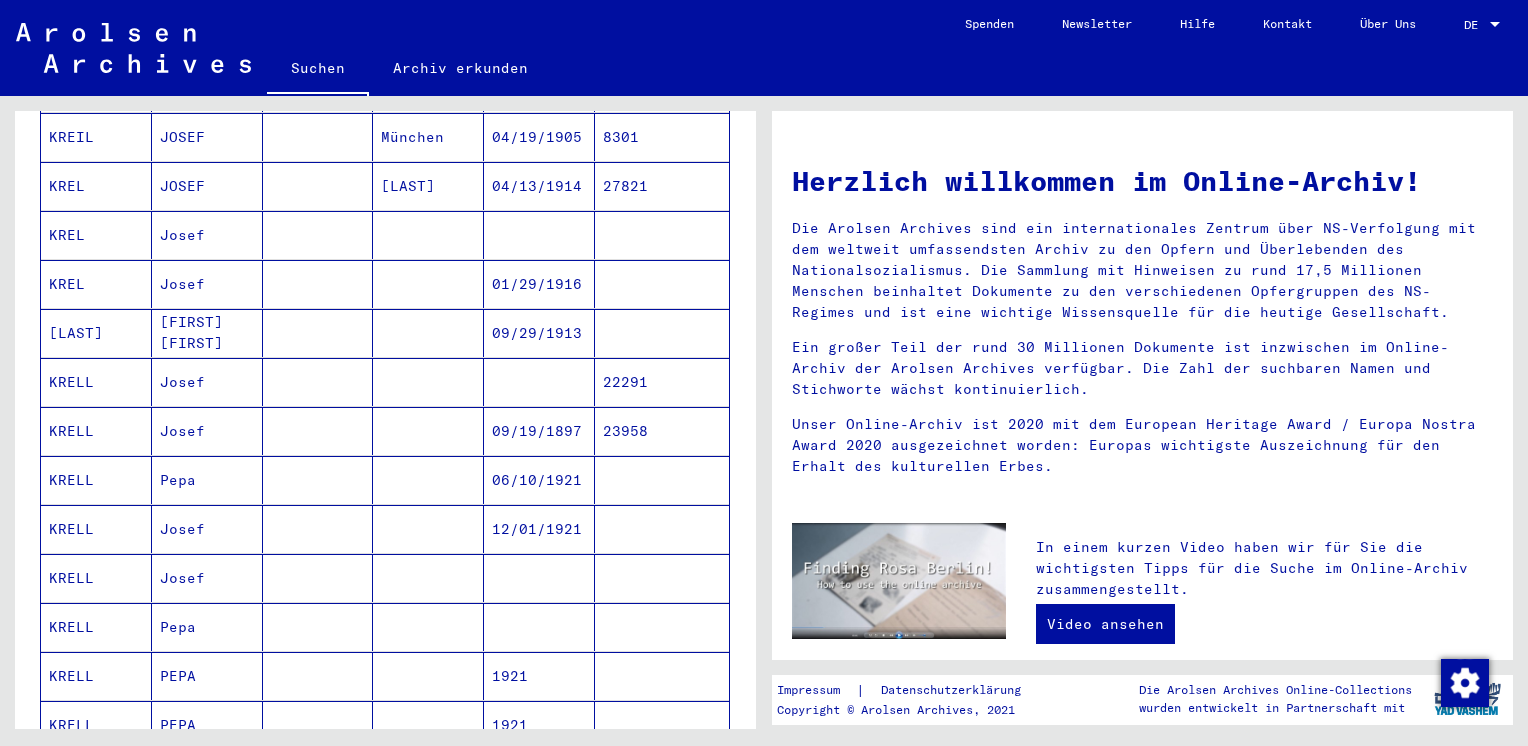click on "09/19/1897" at bounding box center [539, 480] 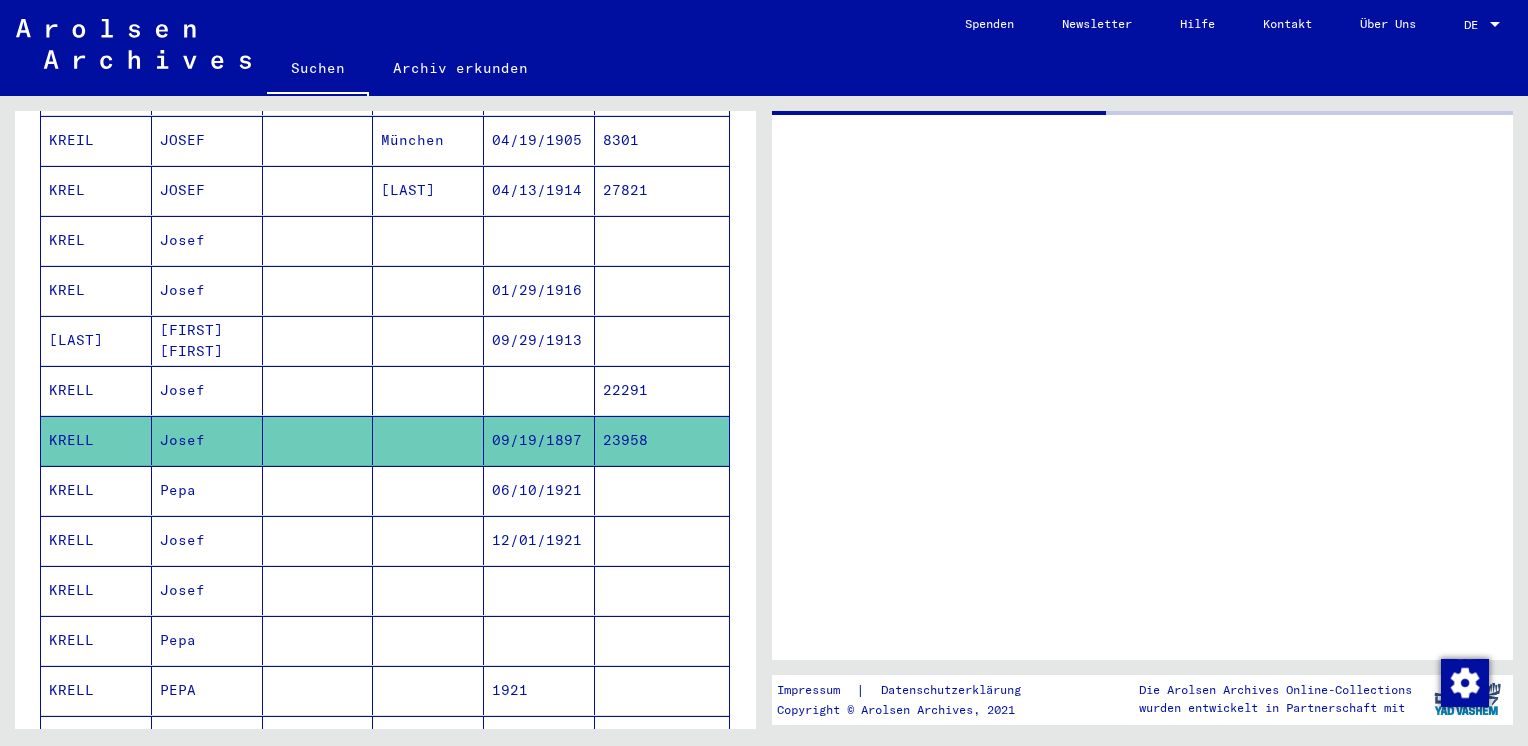 scroll, scrollTop: 464, scrollLeft: 0, axis: vertical 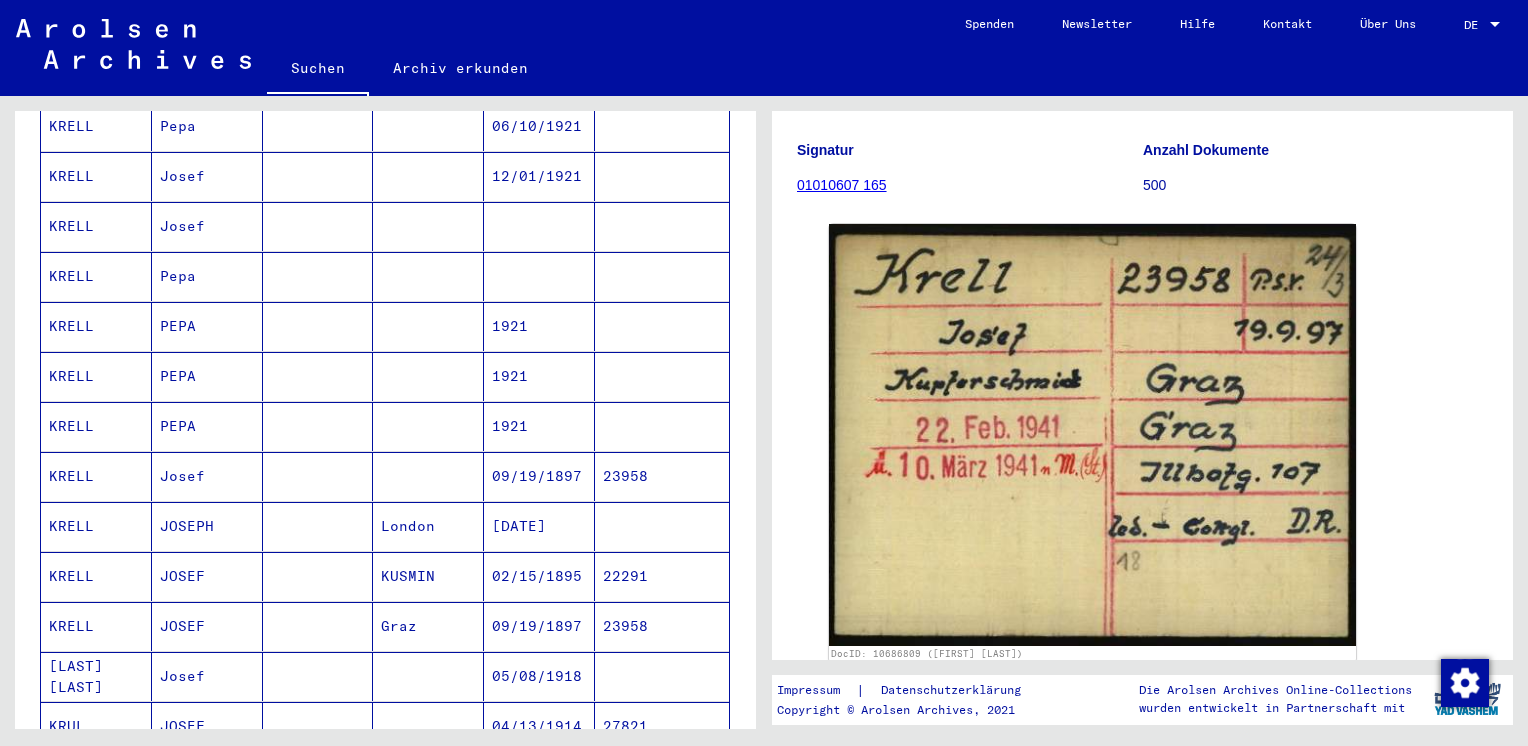 click on "02/15/1895" at bounding box center (539, 626) 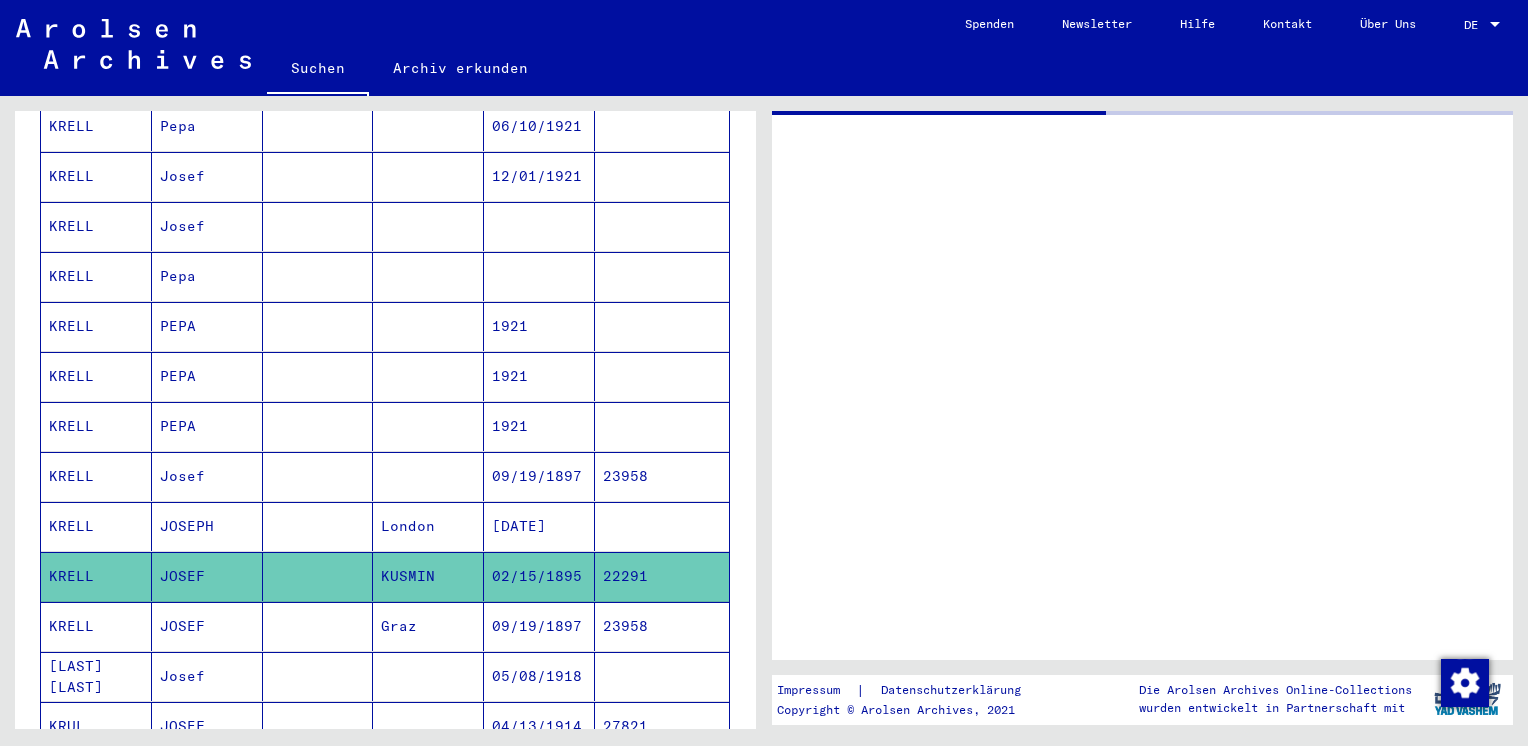 scroll, scrollTop: 0, scrollLeft: 0, axis: both 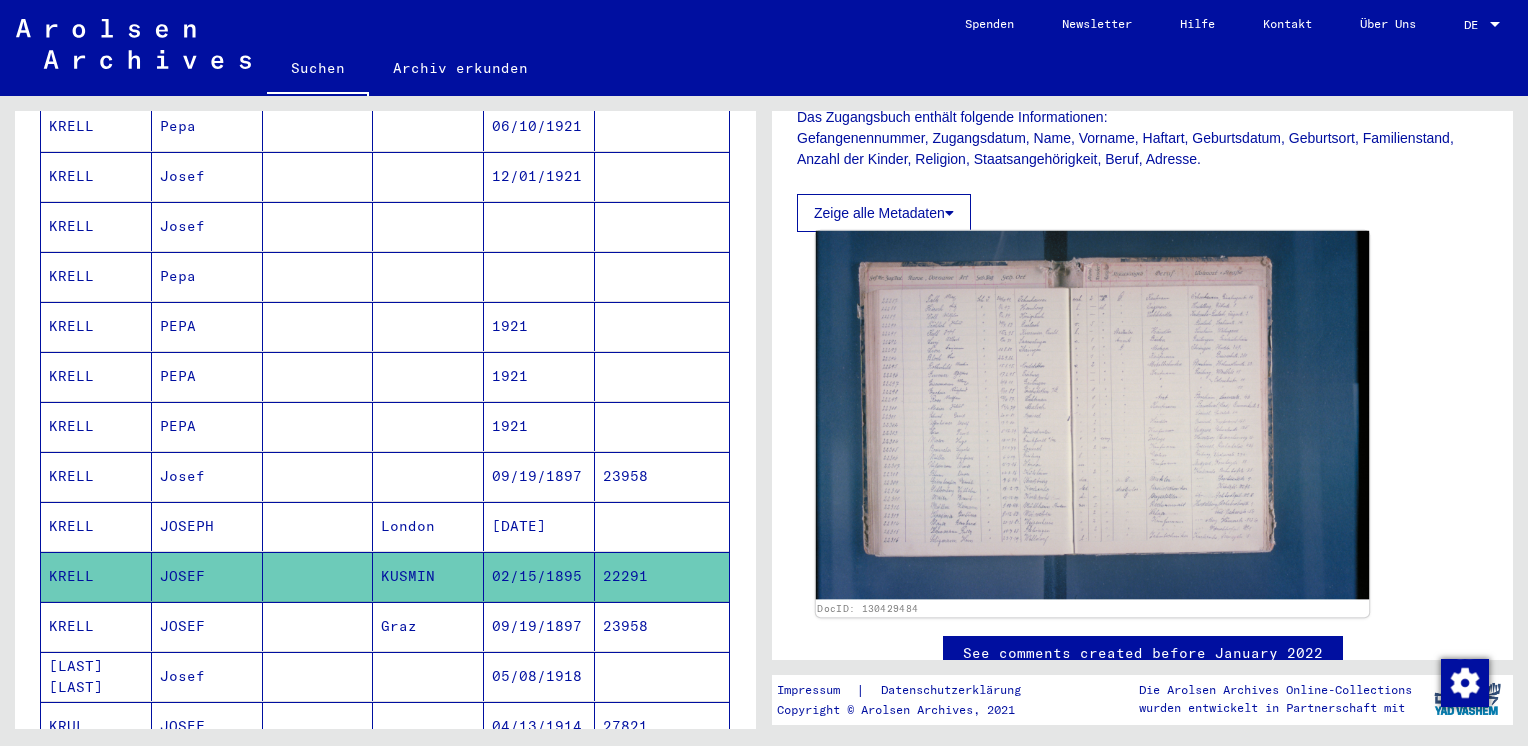 click 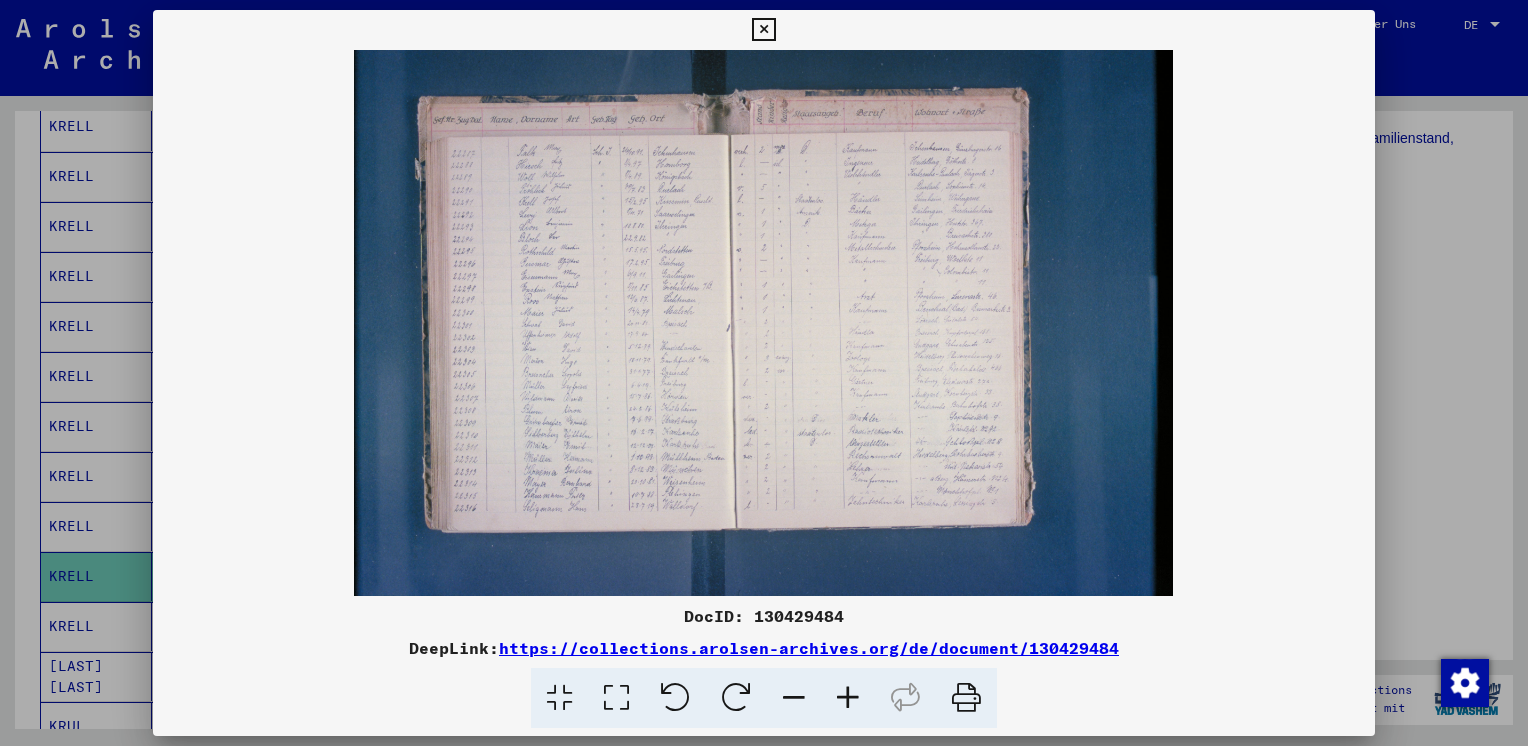 click at bounding box center (848, 698) 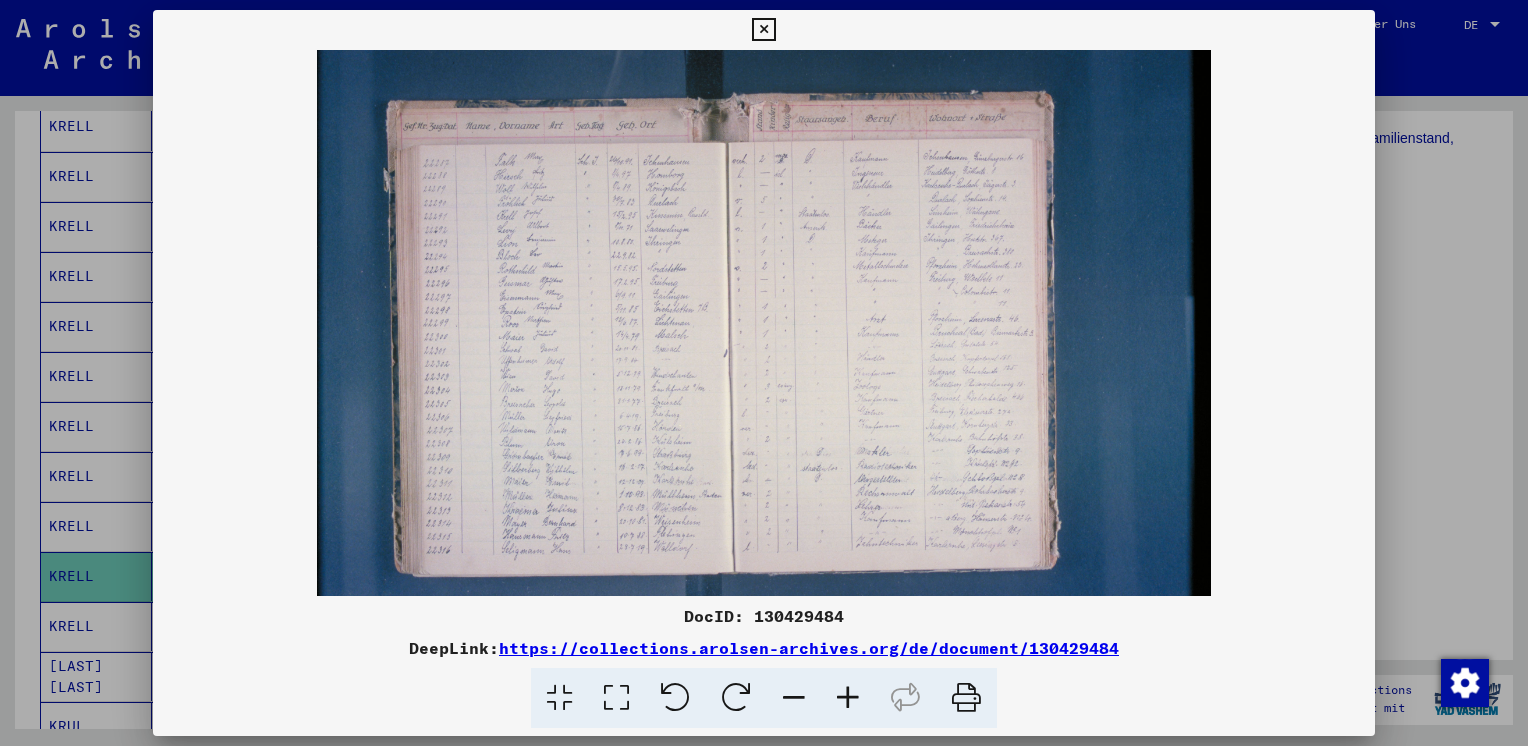 click at bounding box center (848, 698) 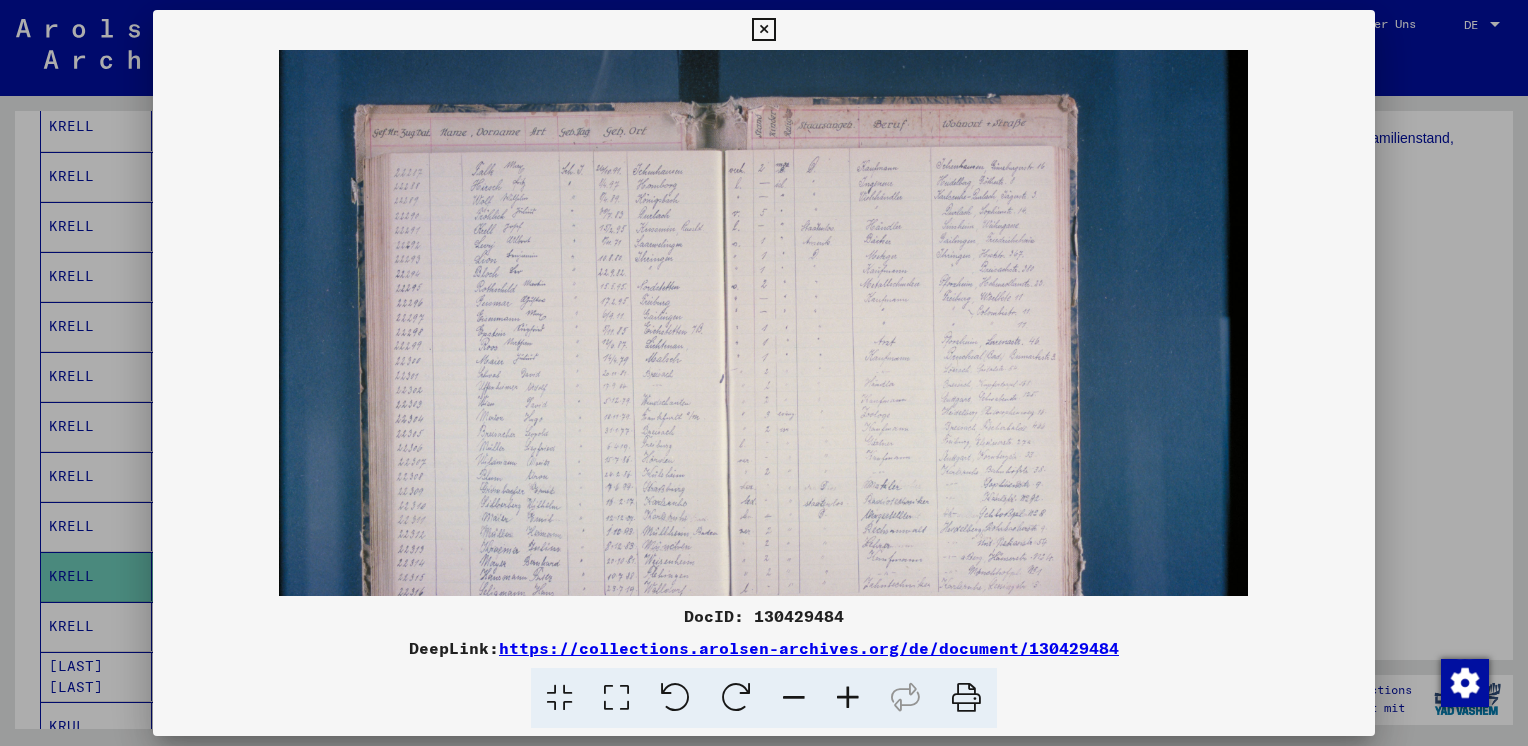 click at bounding box center (848, 698) 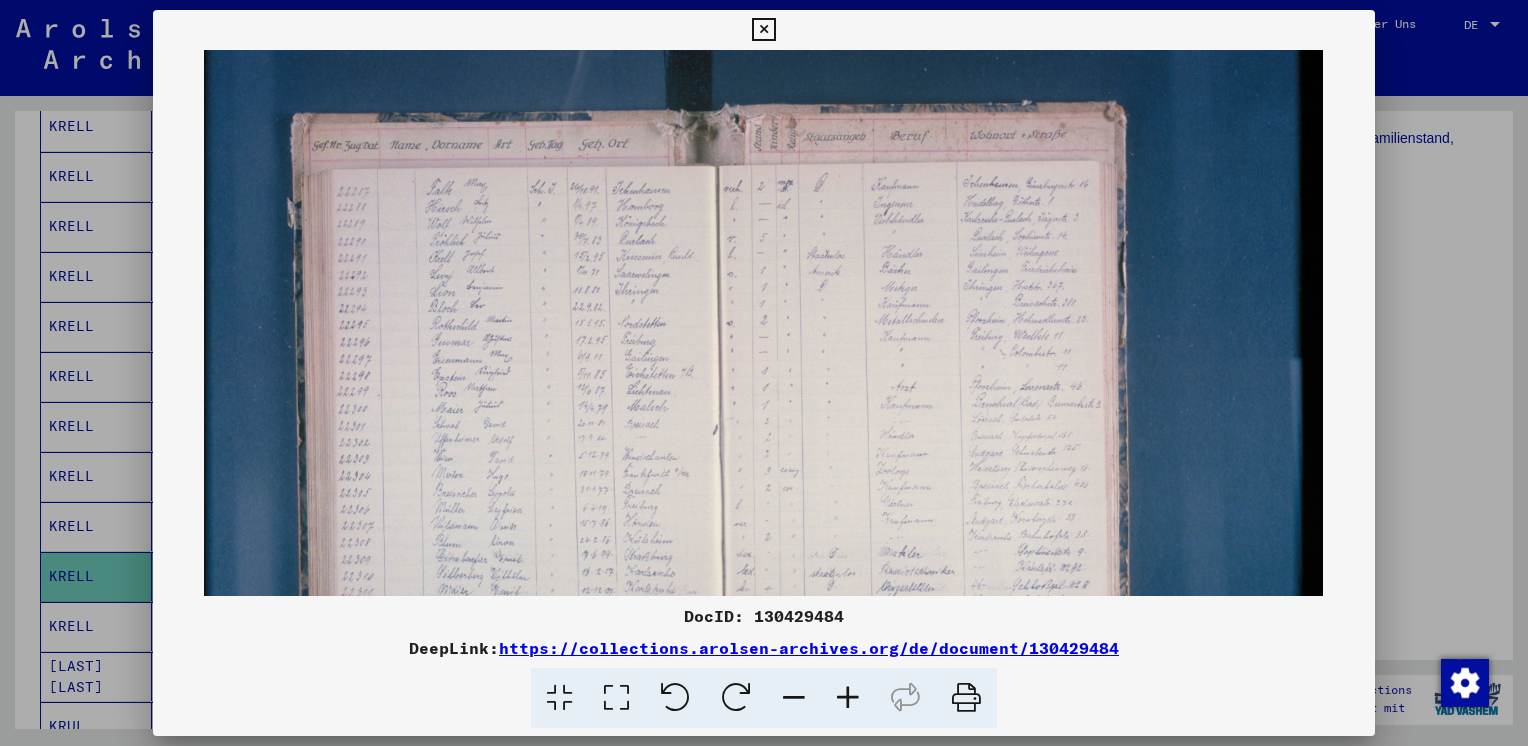 click at bounding box center [848, 698] 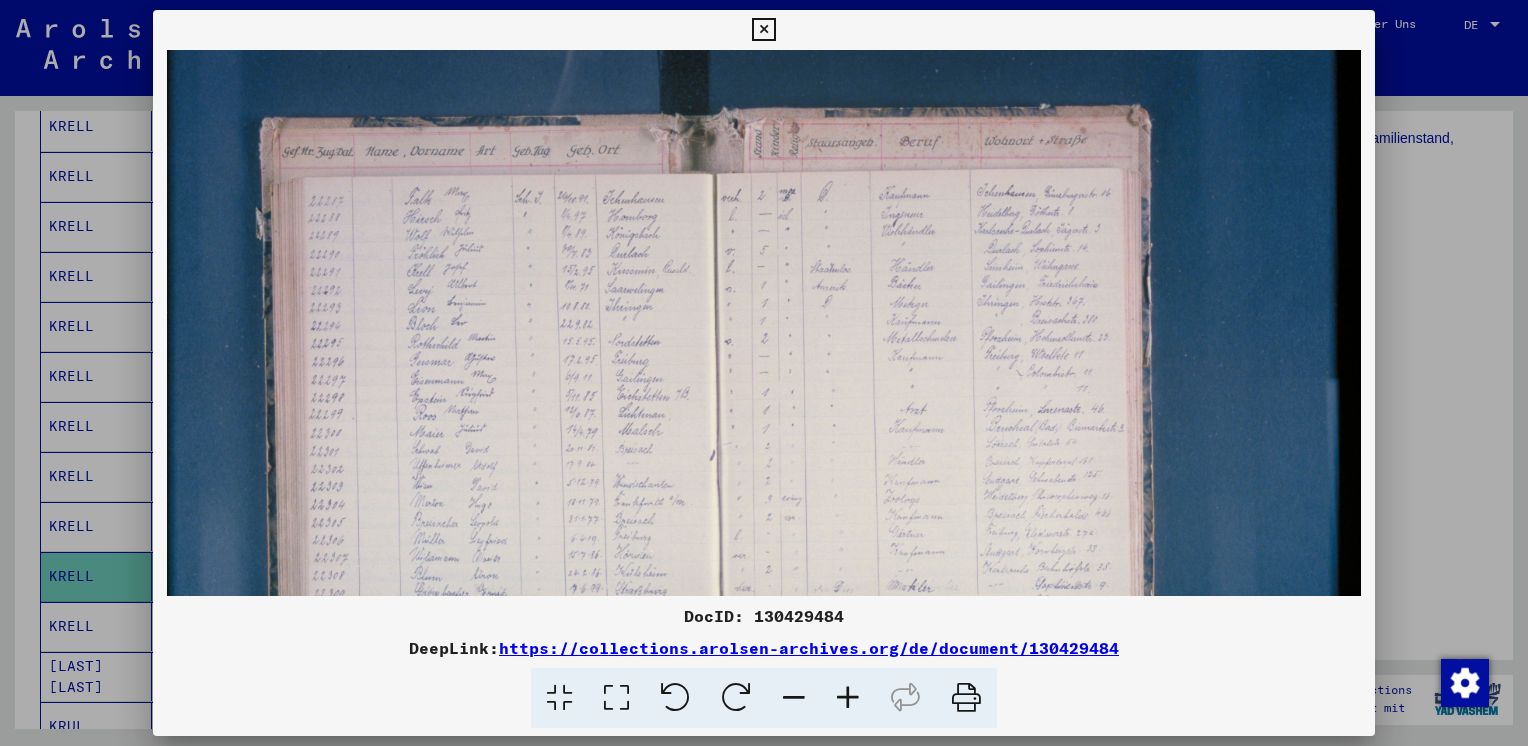 click at bounding box center [848, 698] 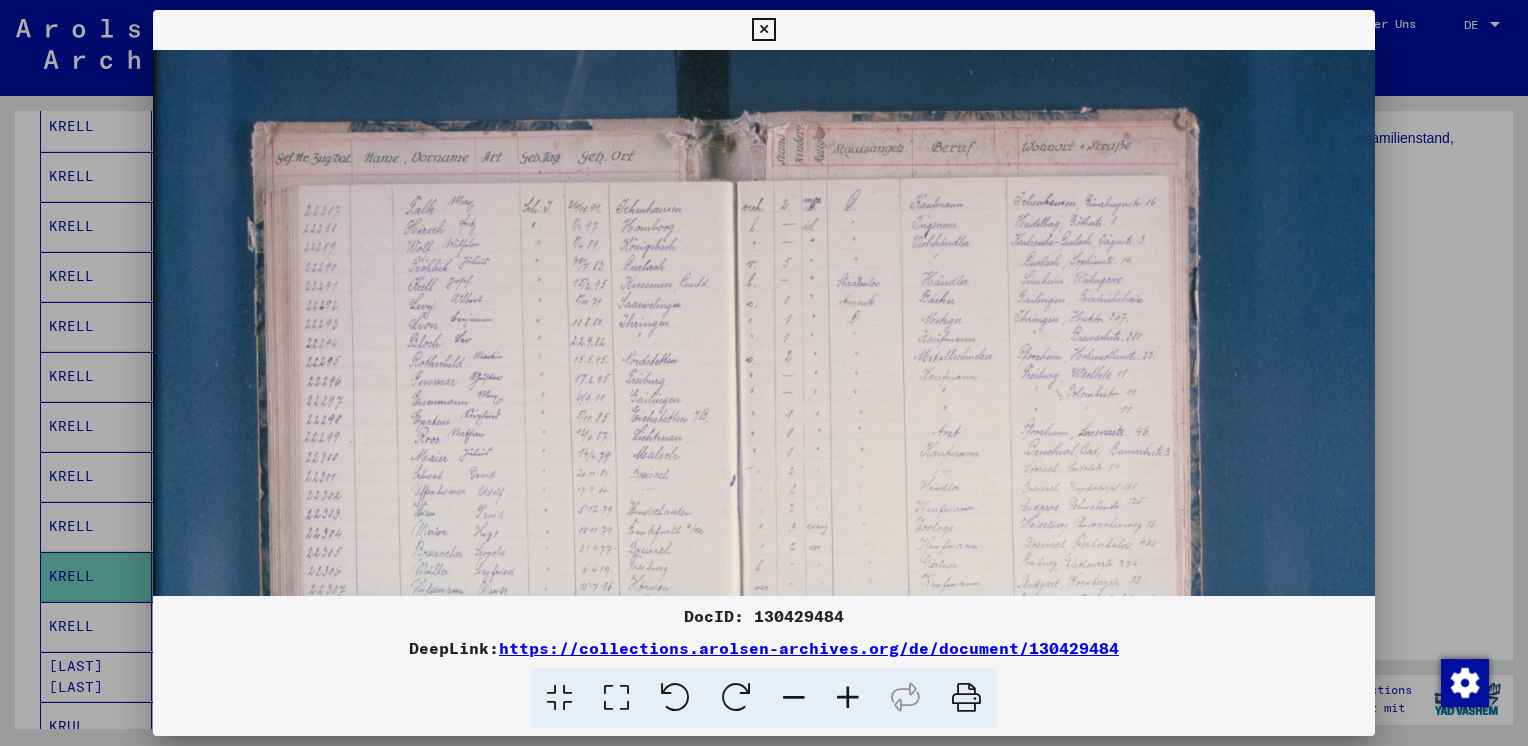 click at bounding box center [848, 698] 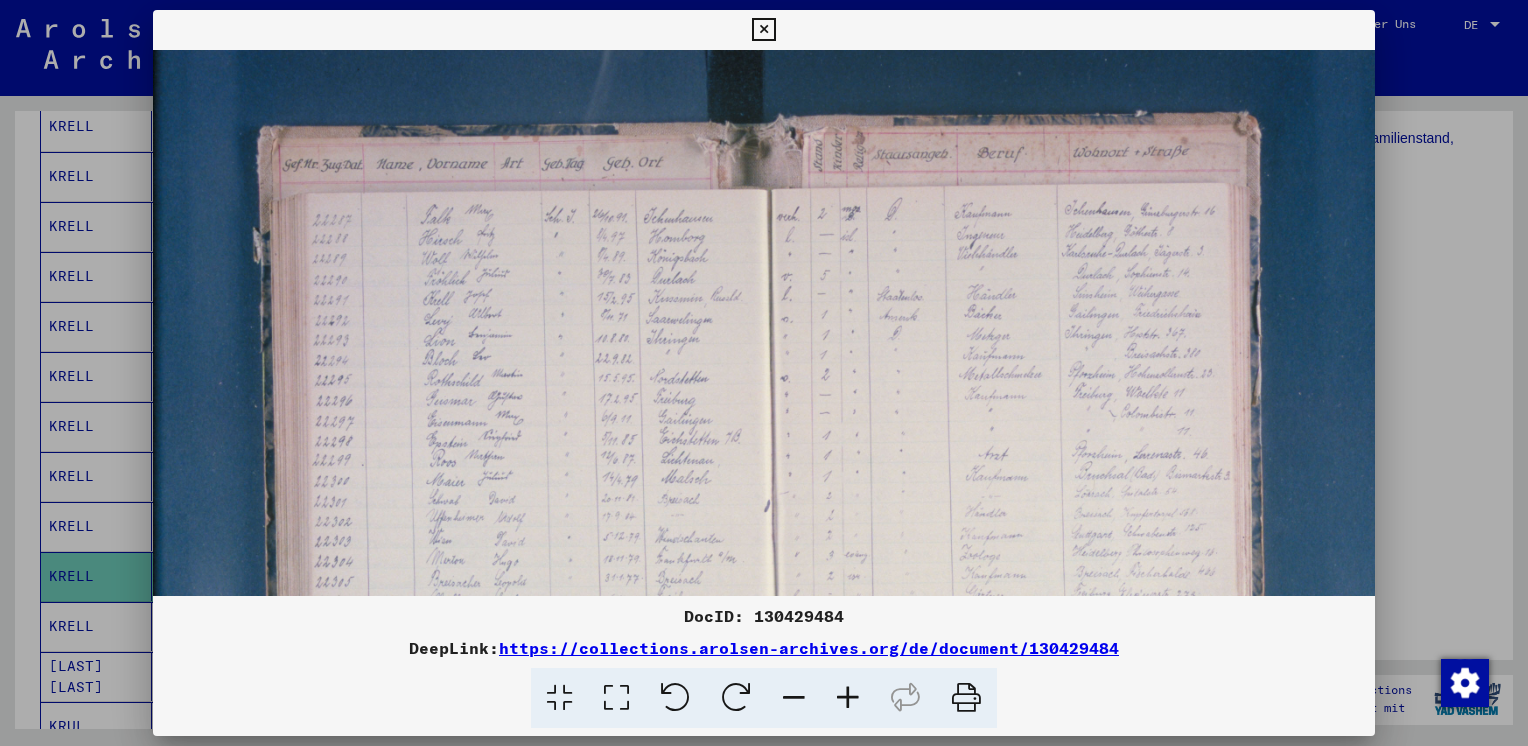 click at bounding box center (848, 698) 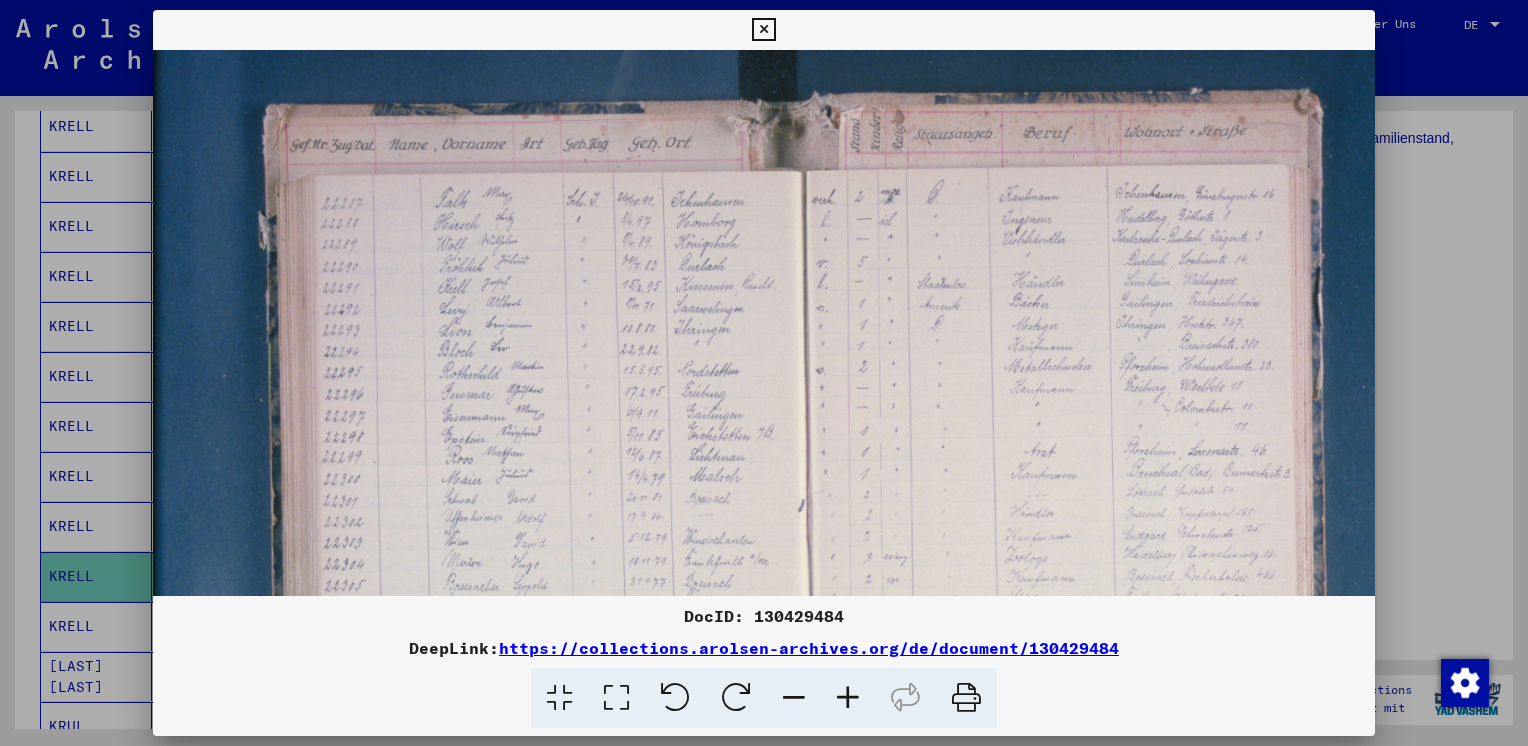 scroll, scrollTop: 27, scrollLeft: 0, axis: vertical 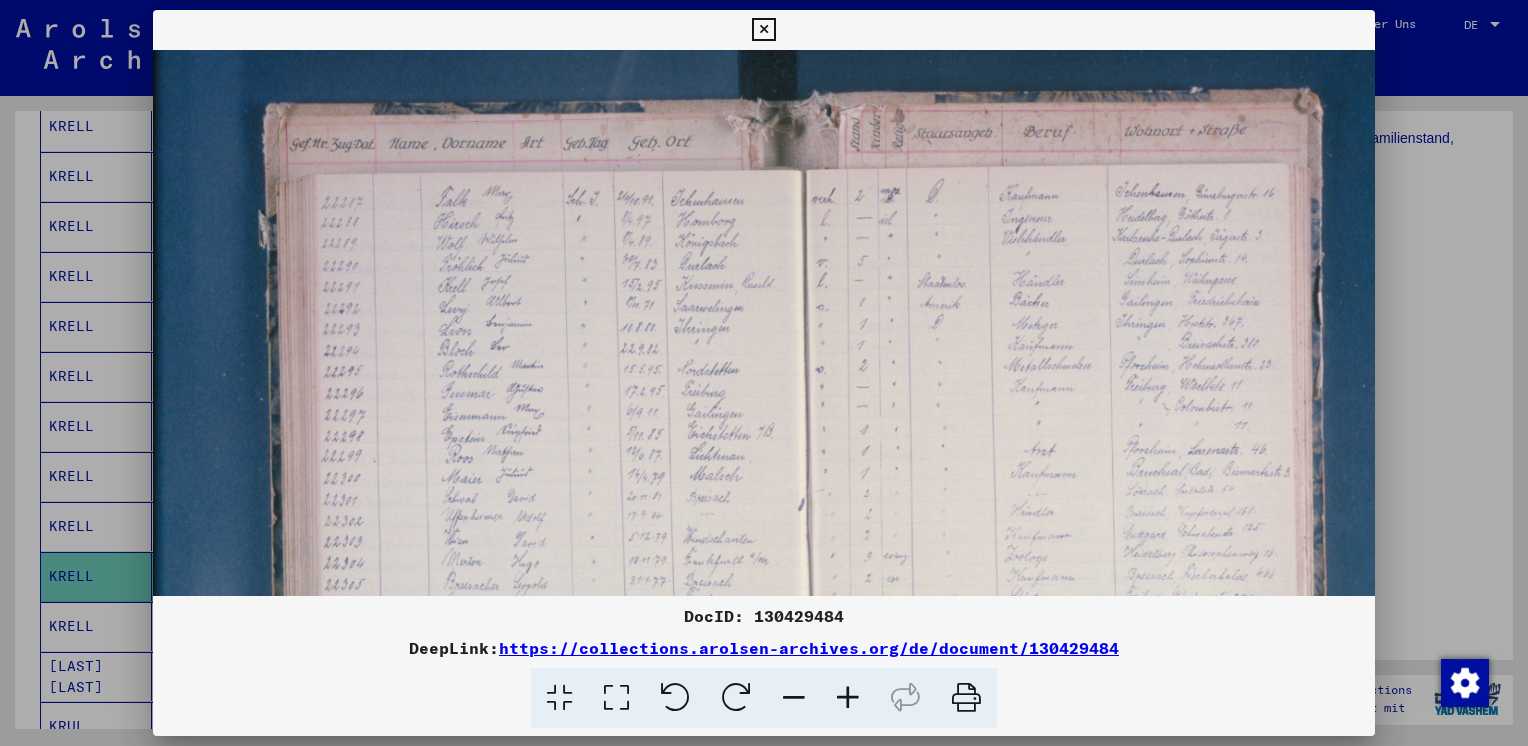 drag, startPoint x: 710, startPoint y: 456, endPoint x: 709, endPoint y: 429, distance: 27.018513 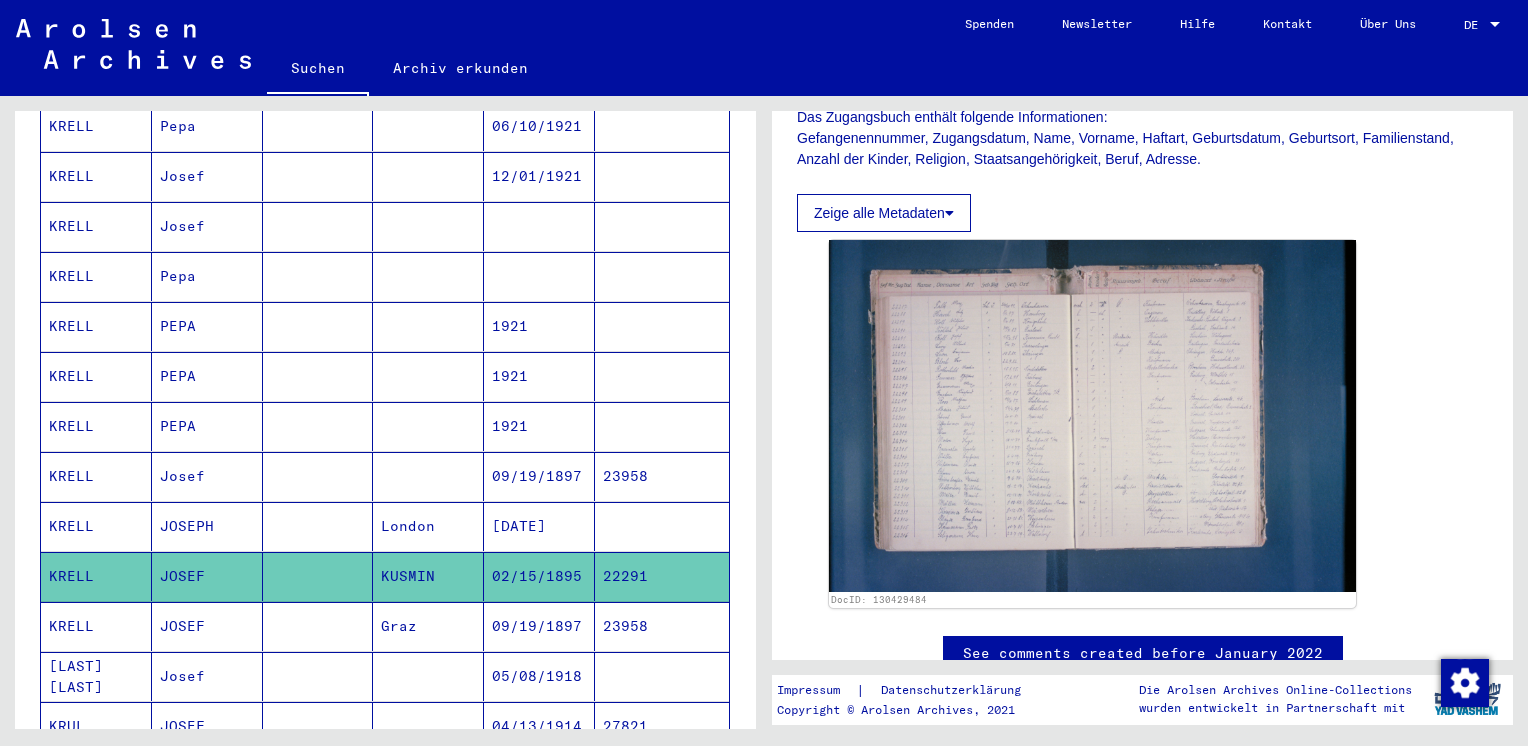scroll, scrollTop: 0, scrollLeft: 0, axis: both 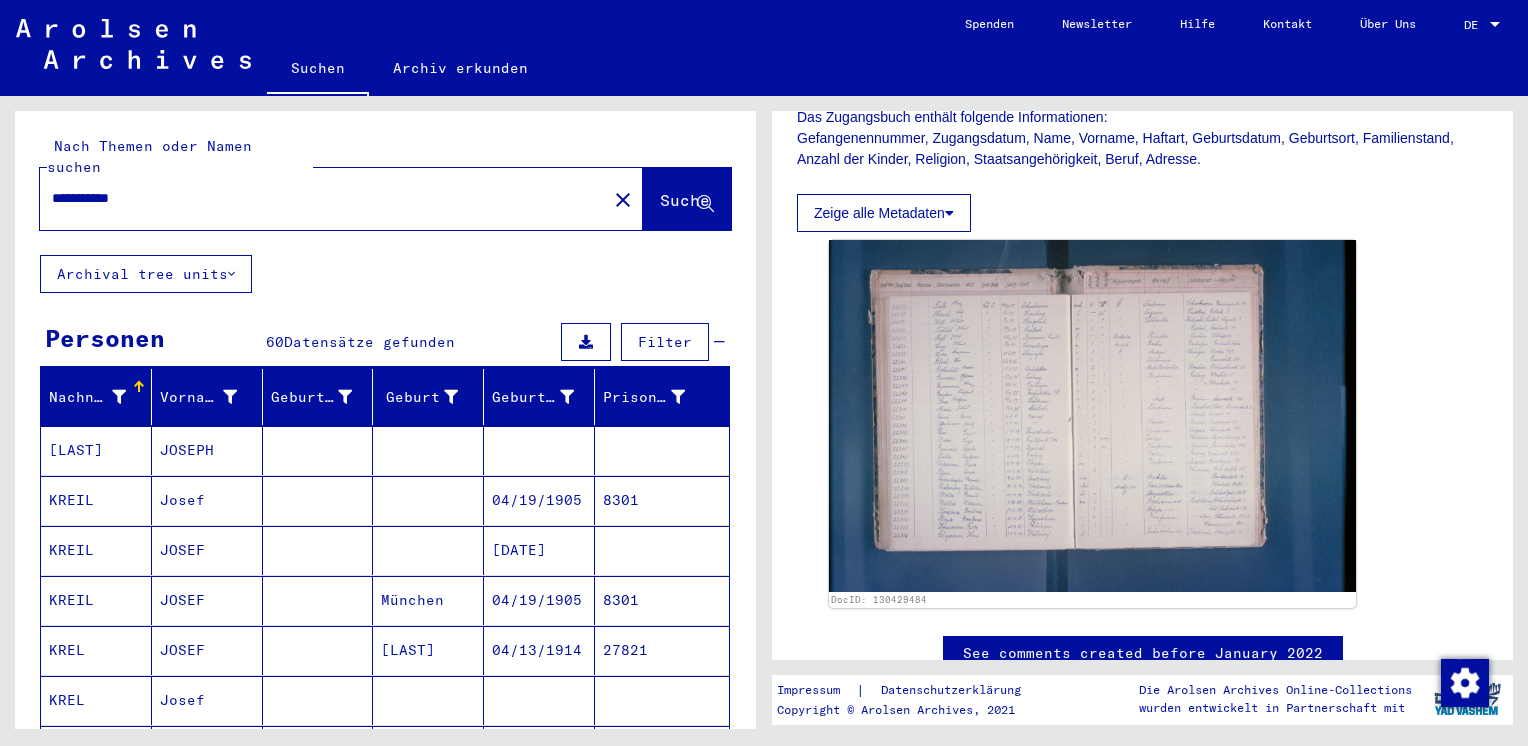 drag, startPoint x: 127, startPoint y: 172, endPoint x: 39, endPoint y: 171, distance: 88.005684 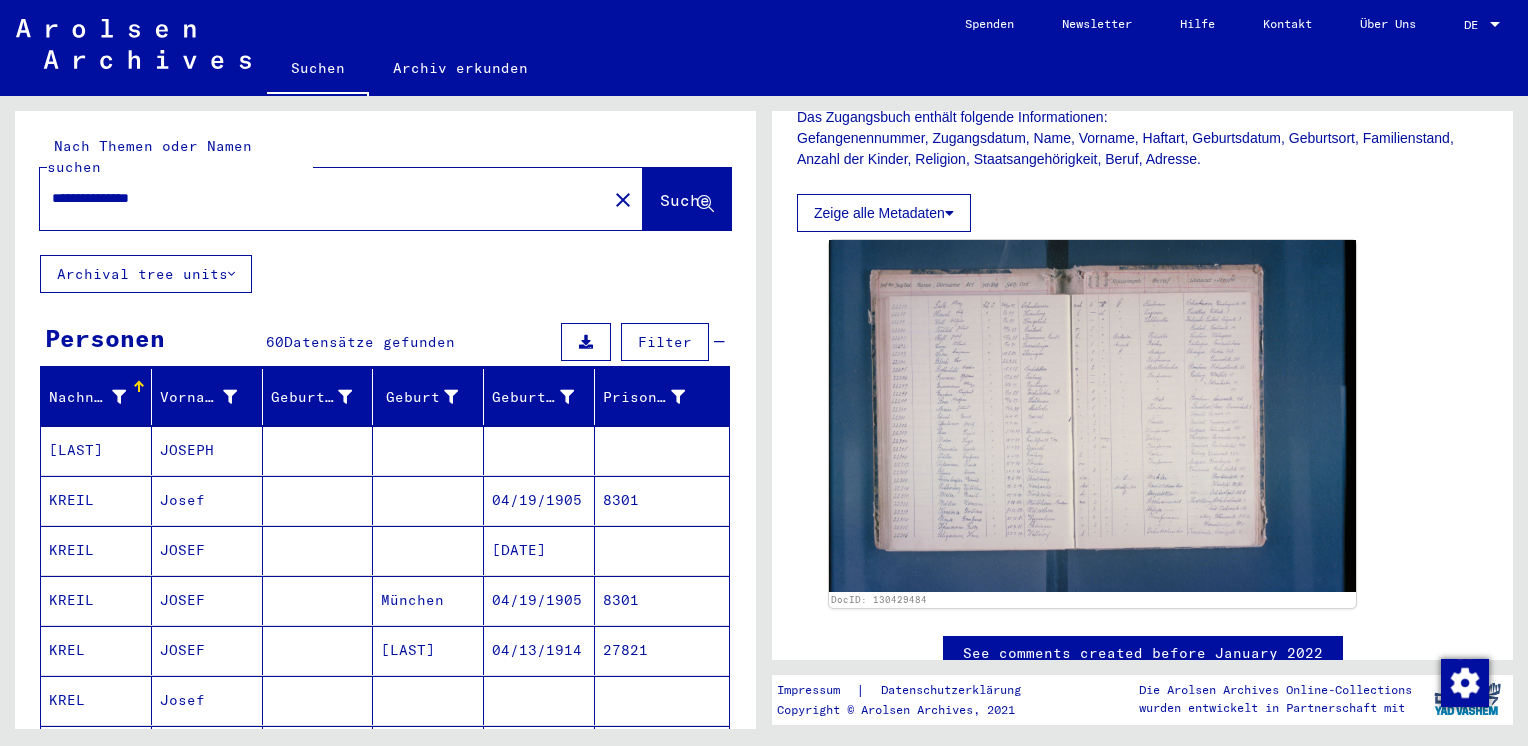 type on "**********" 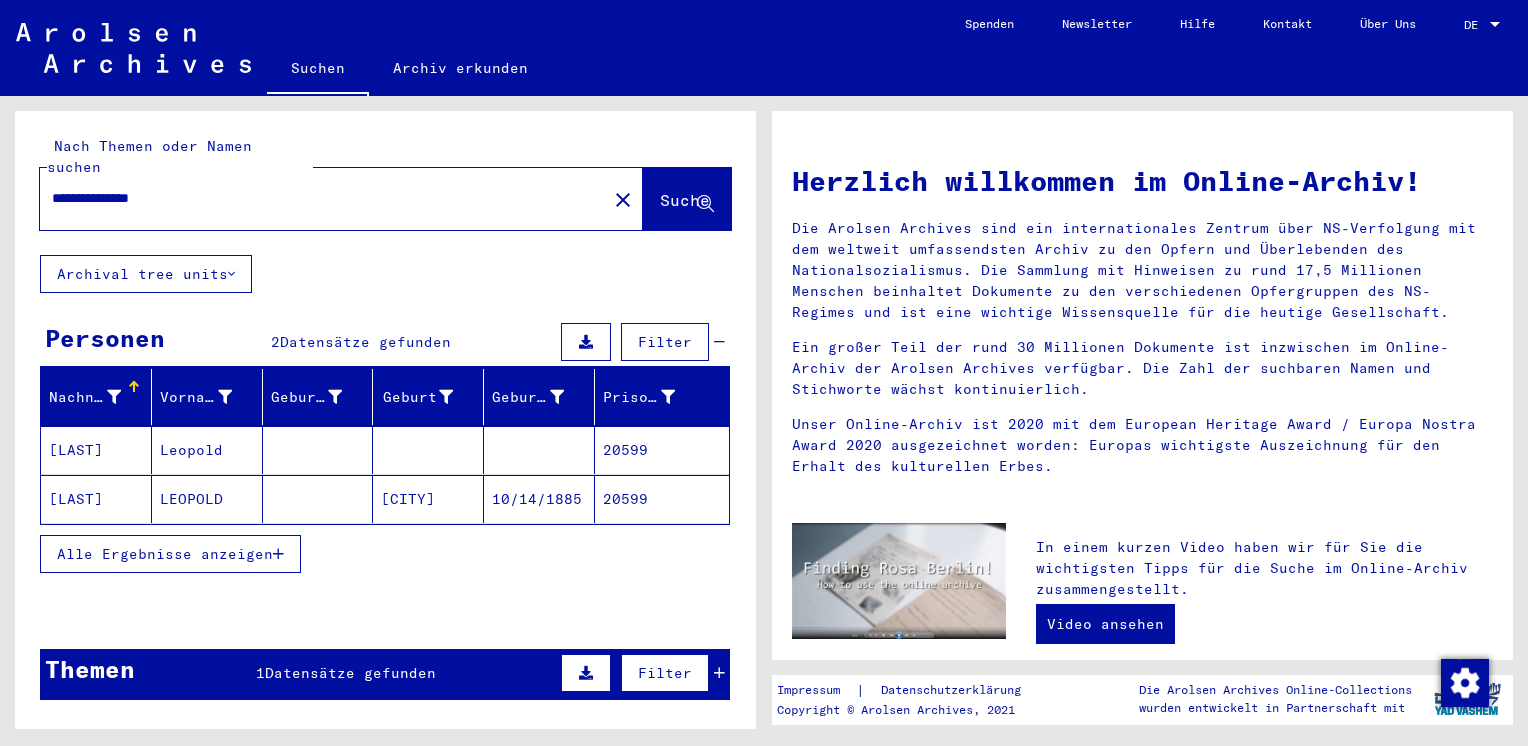 click on "[LAST]" 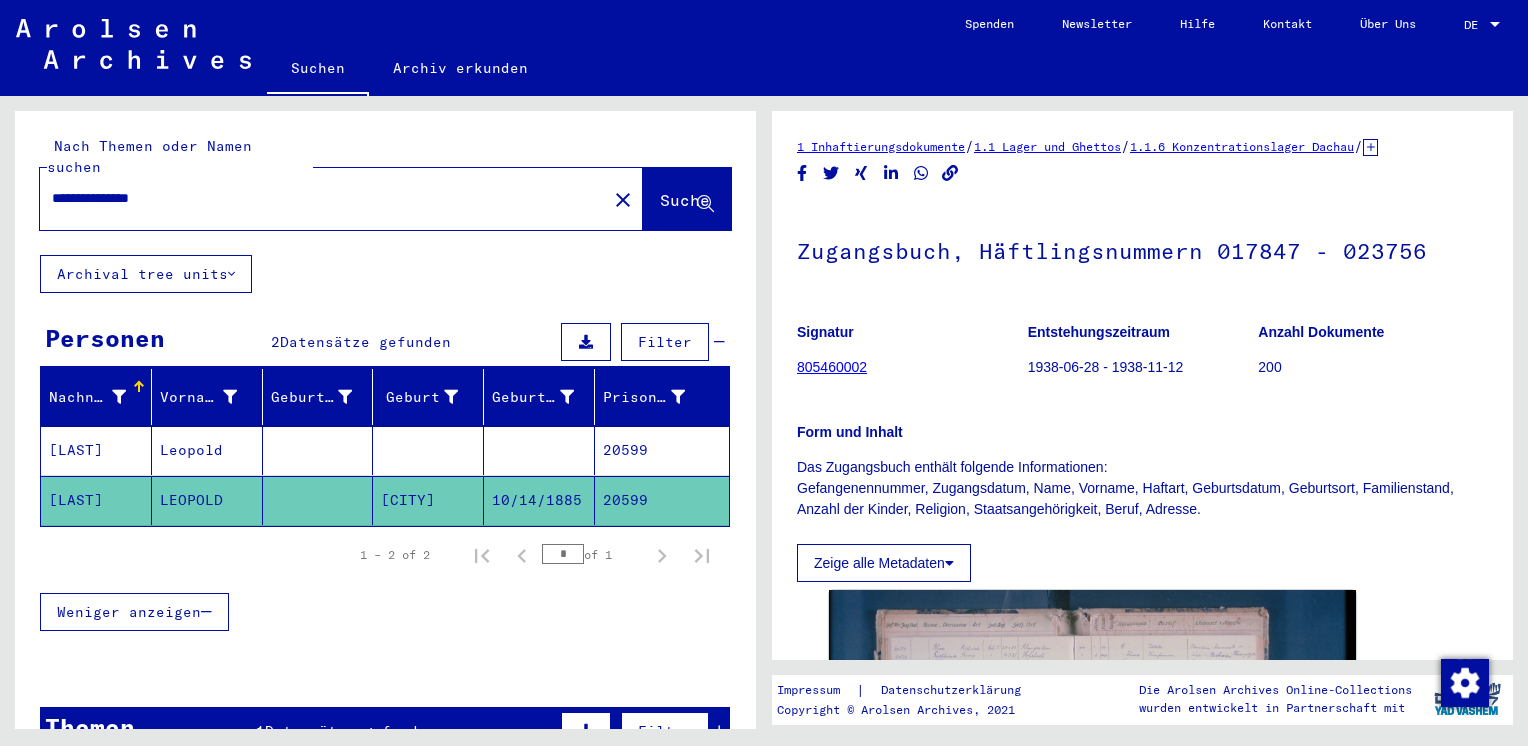 scroll, scrollTop: 0, scrollLeft: 0, axis: both 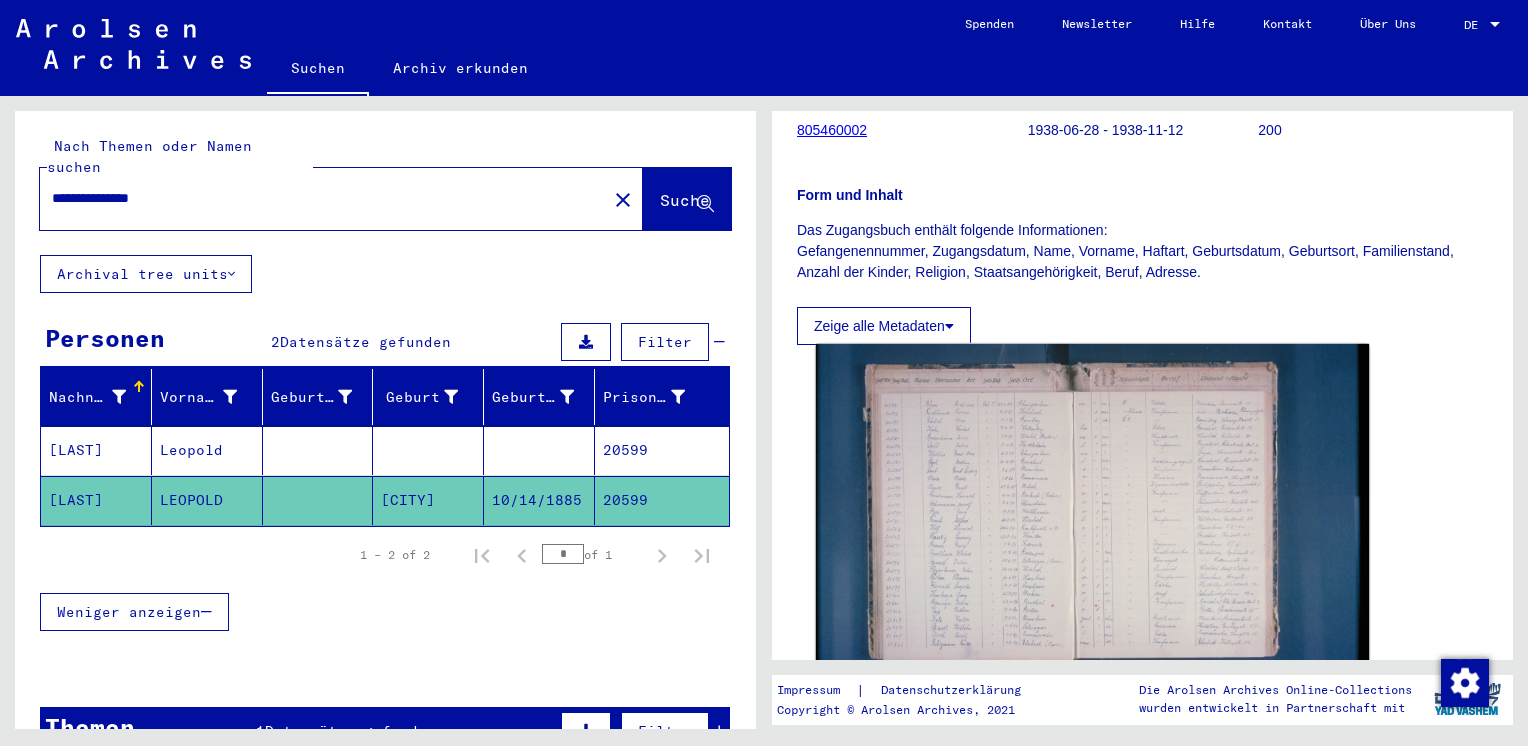 click 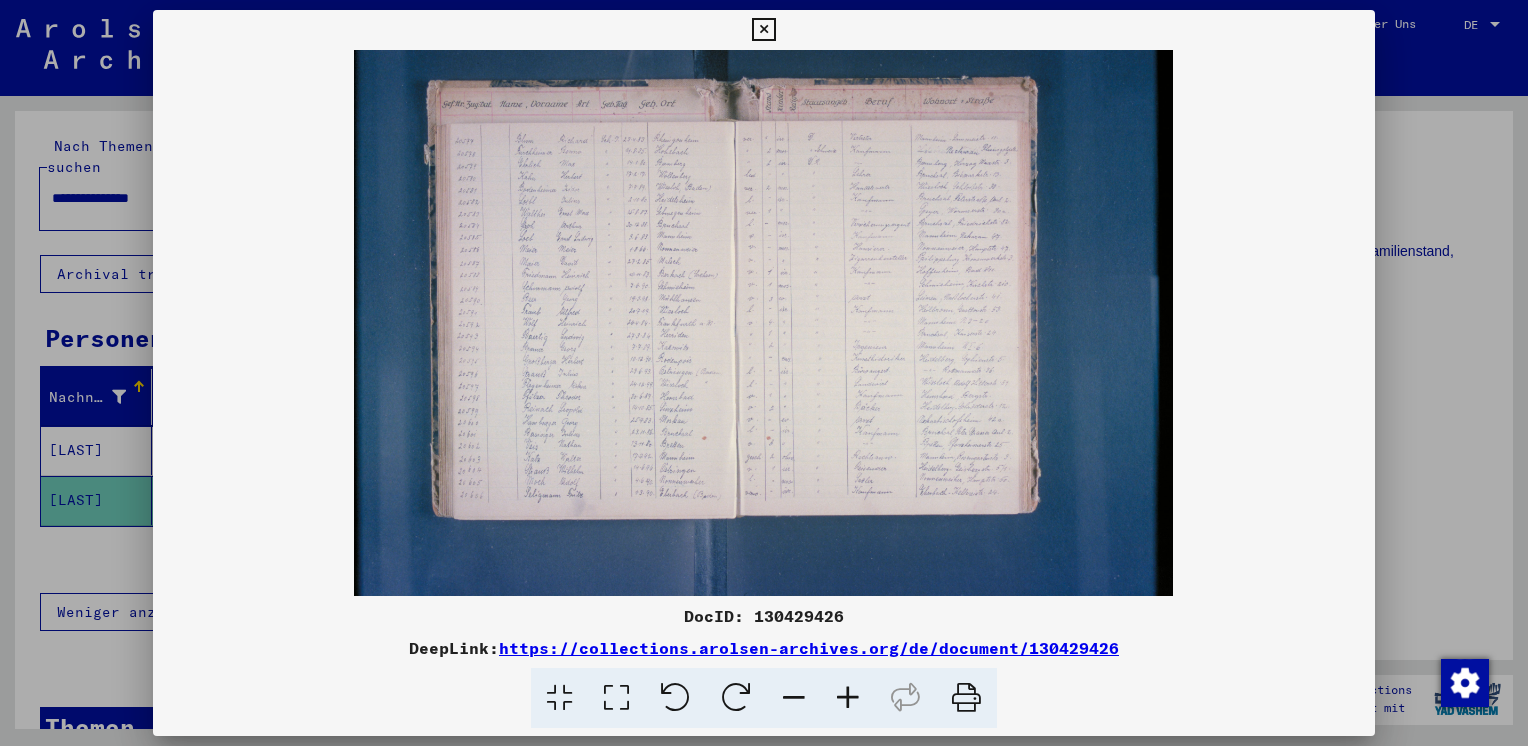 click at bounding box center (764, 323) 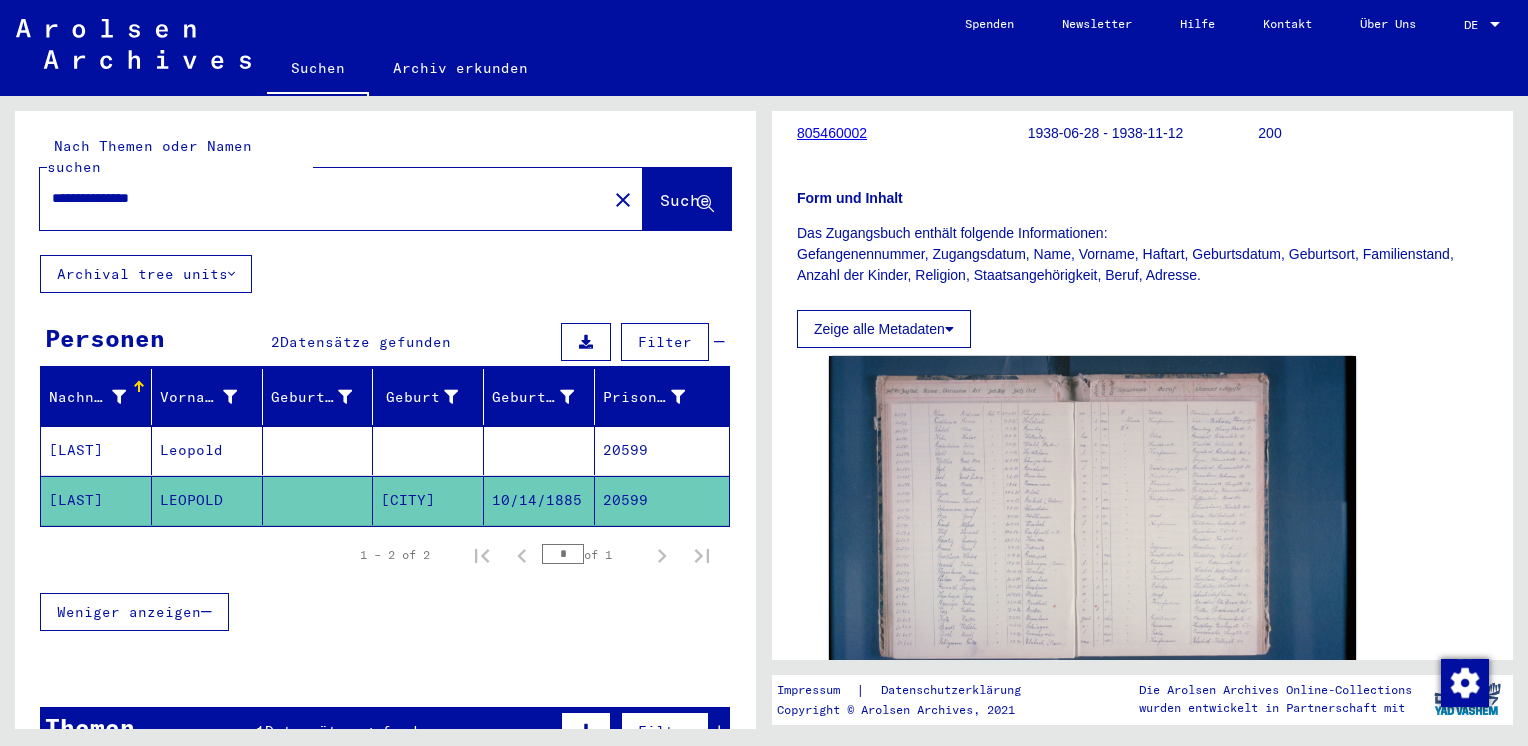 scroll, scrollTop: 238, scrollLeft: 0, axis: vertical 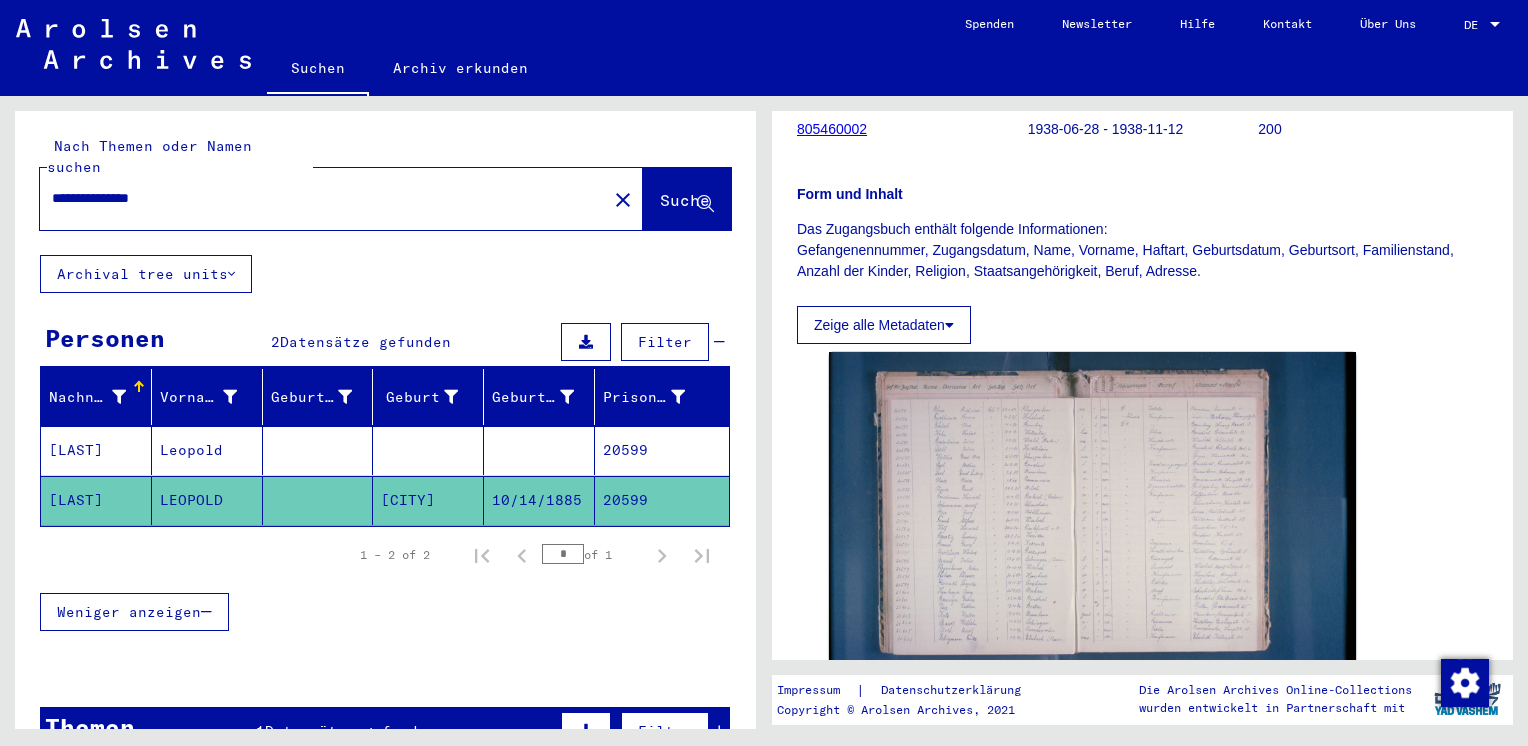 click on "20599" at bounding box center [662, 500] 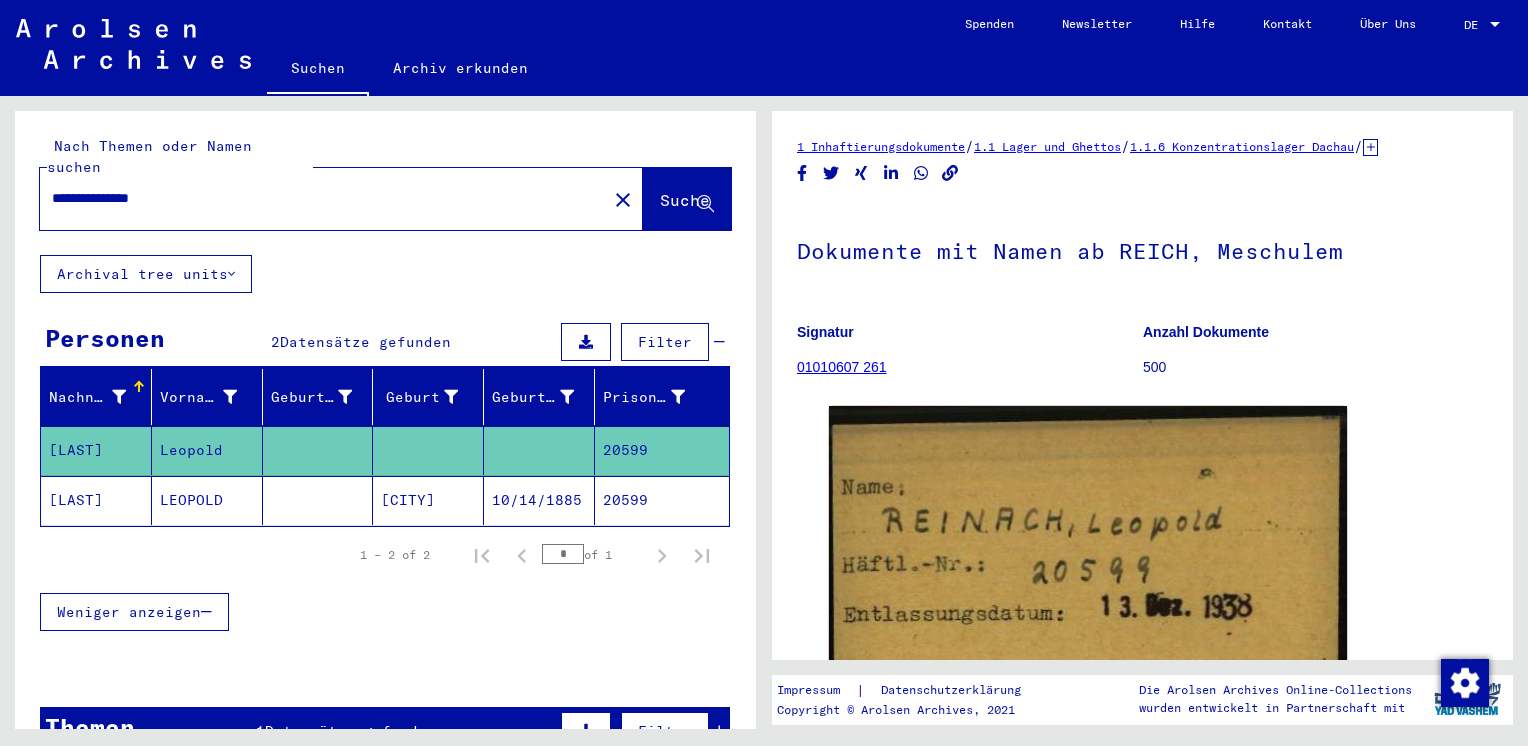 scroll, scrollTop: 0, scrollLeft: 0, axis: both 